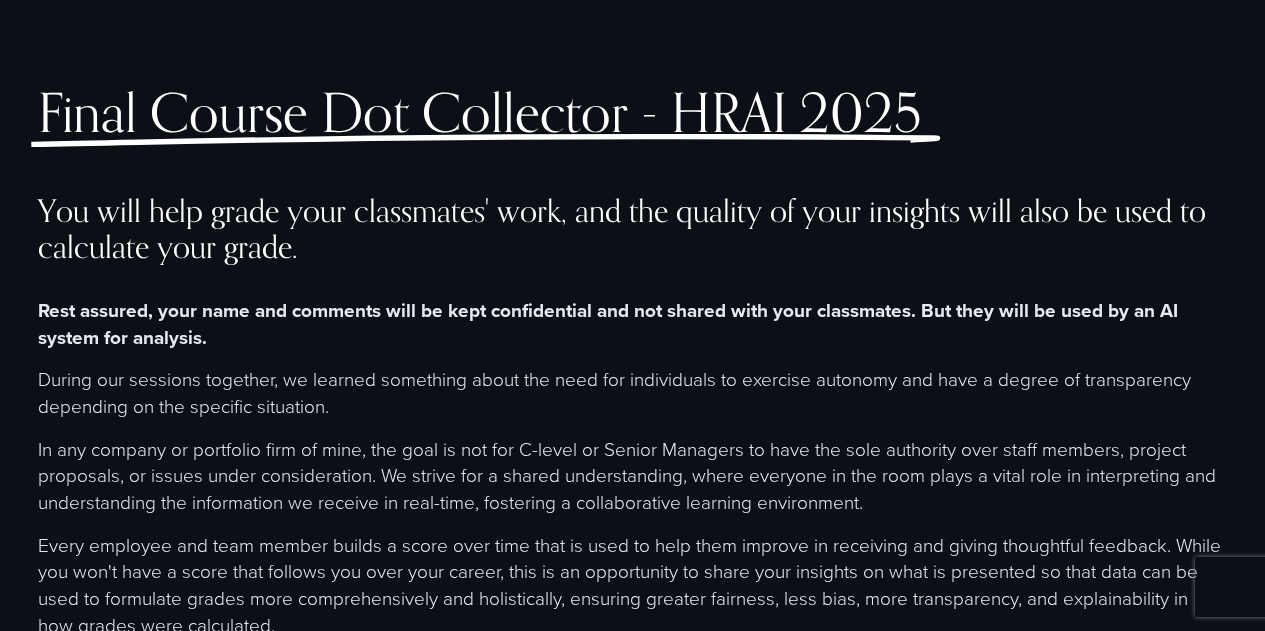 select on "*******" 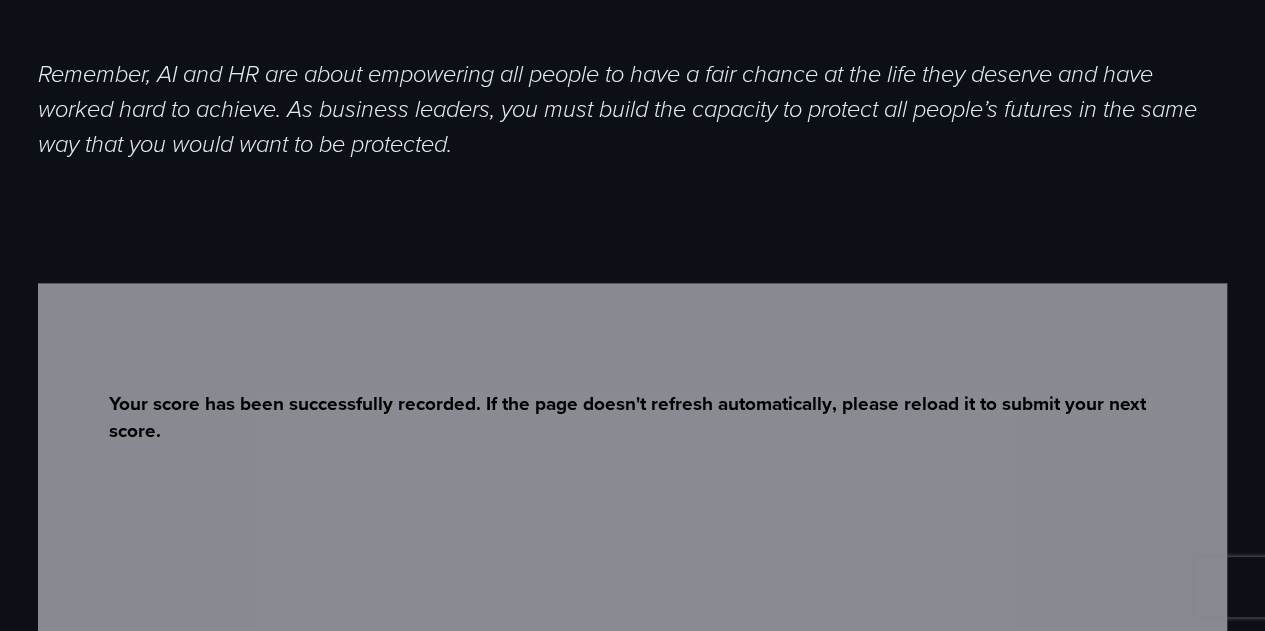 scroll, scrollTop: 80, scrollLeft: 0, axis: vertical 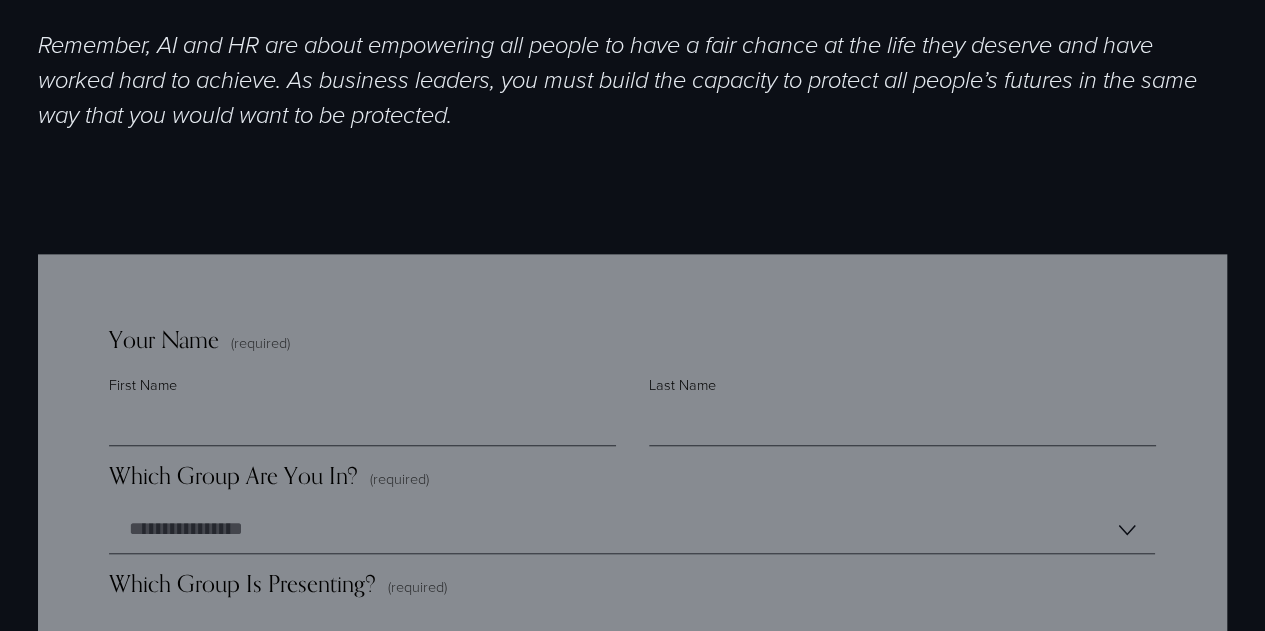 click on "Your Name (required) [FIRST] [LAST]" at bounding box center [632, 393] 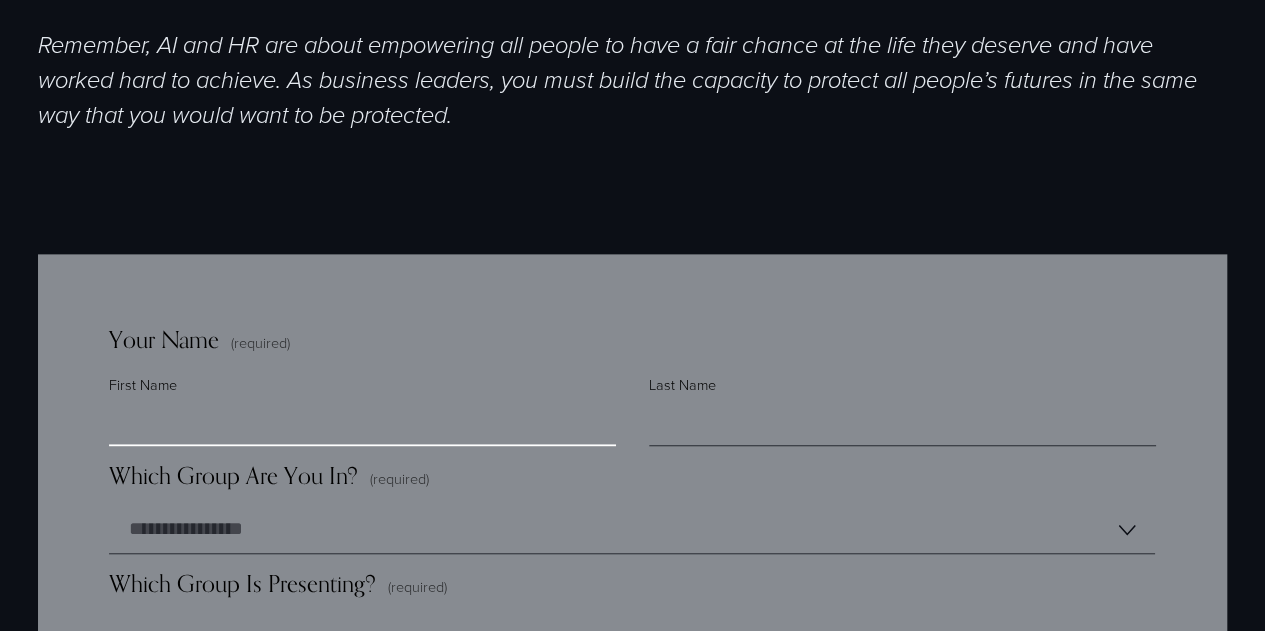 click on "First Name" at bounding box center (362, 422) 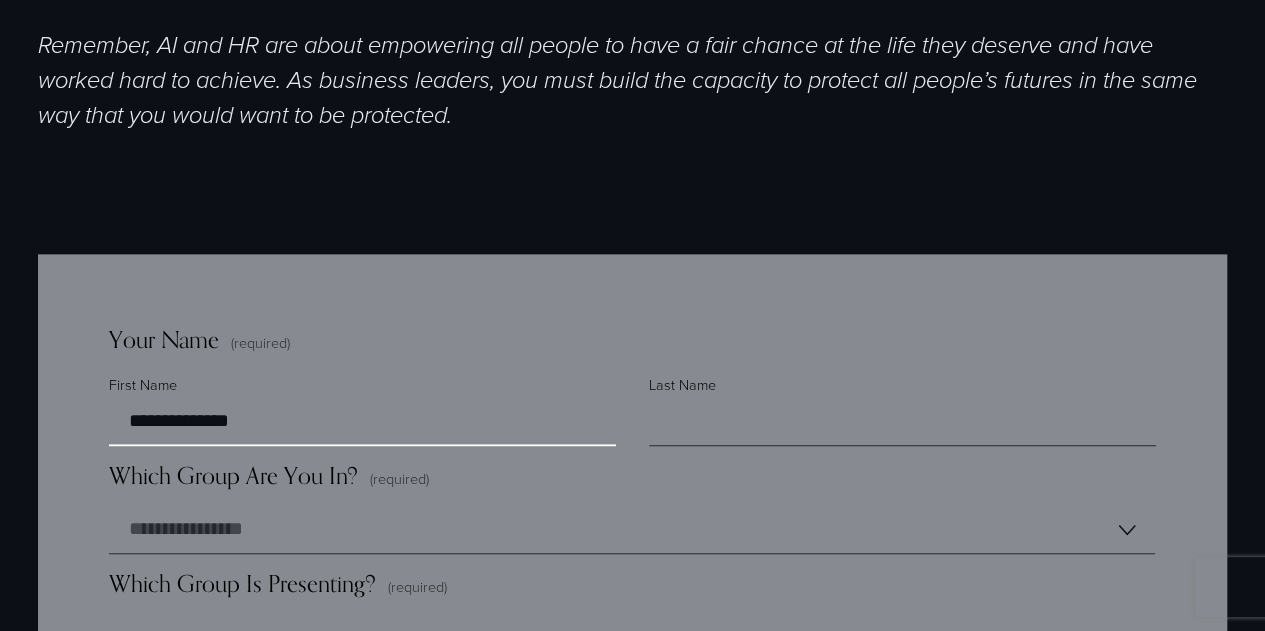type on "**********" 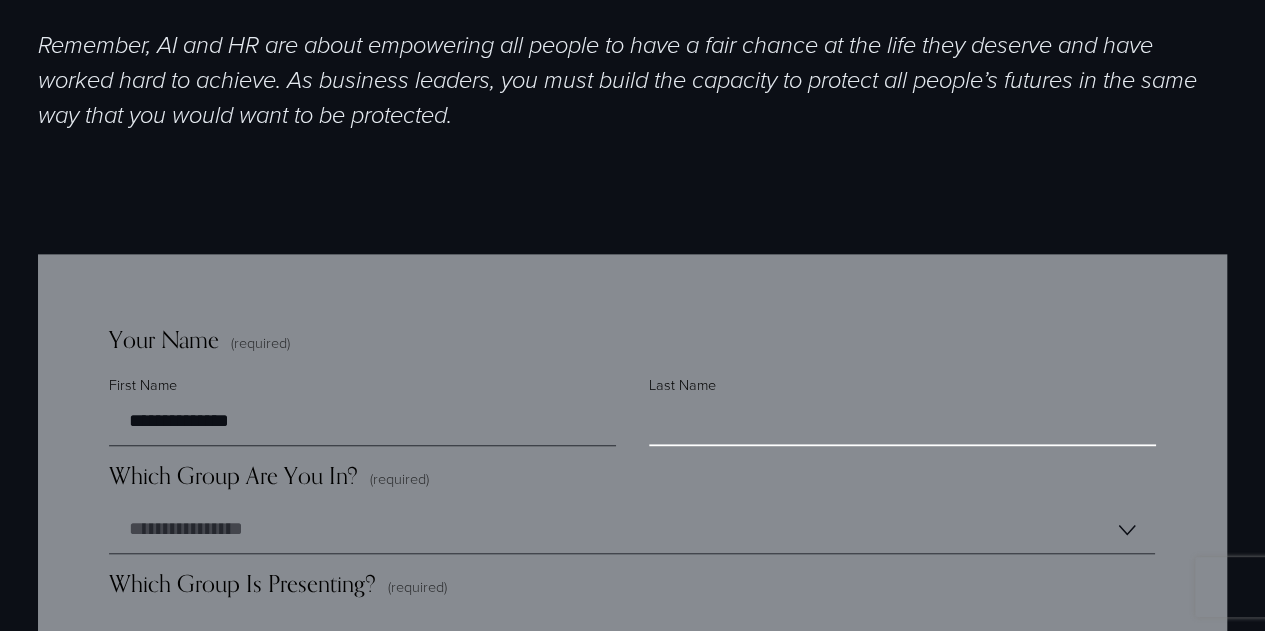type on "*" 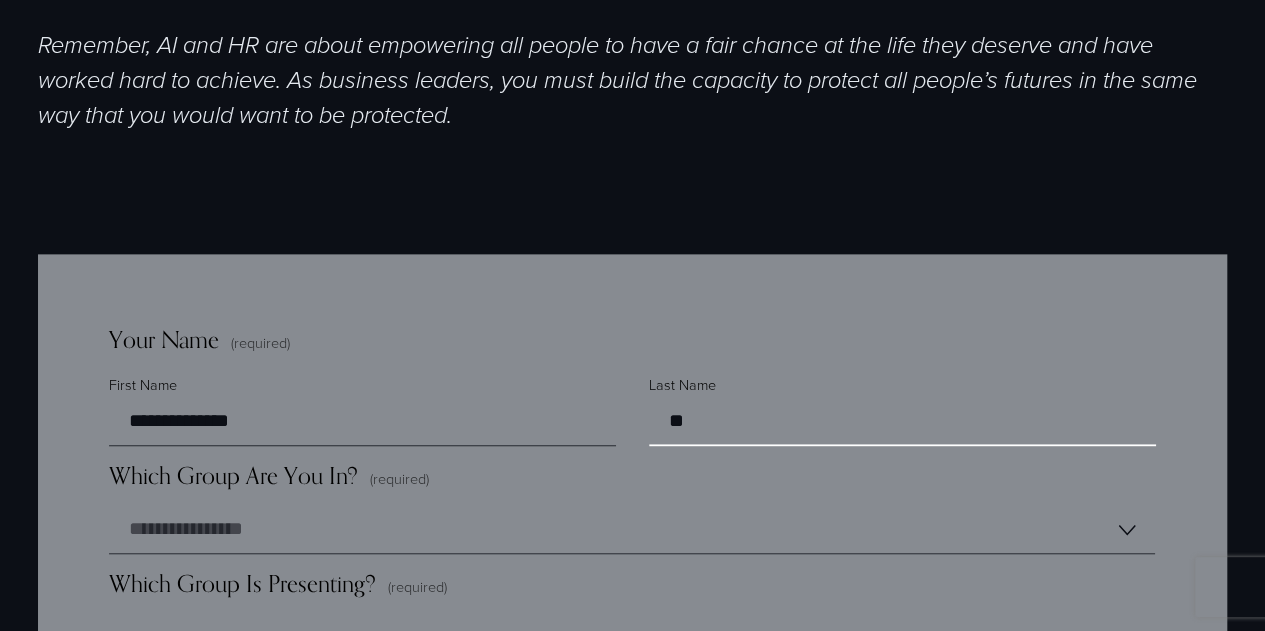 type on "*" 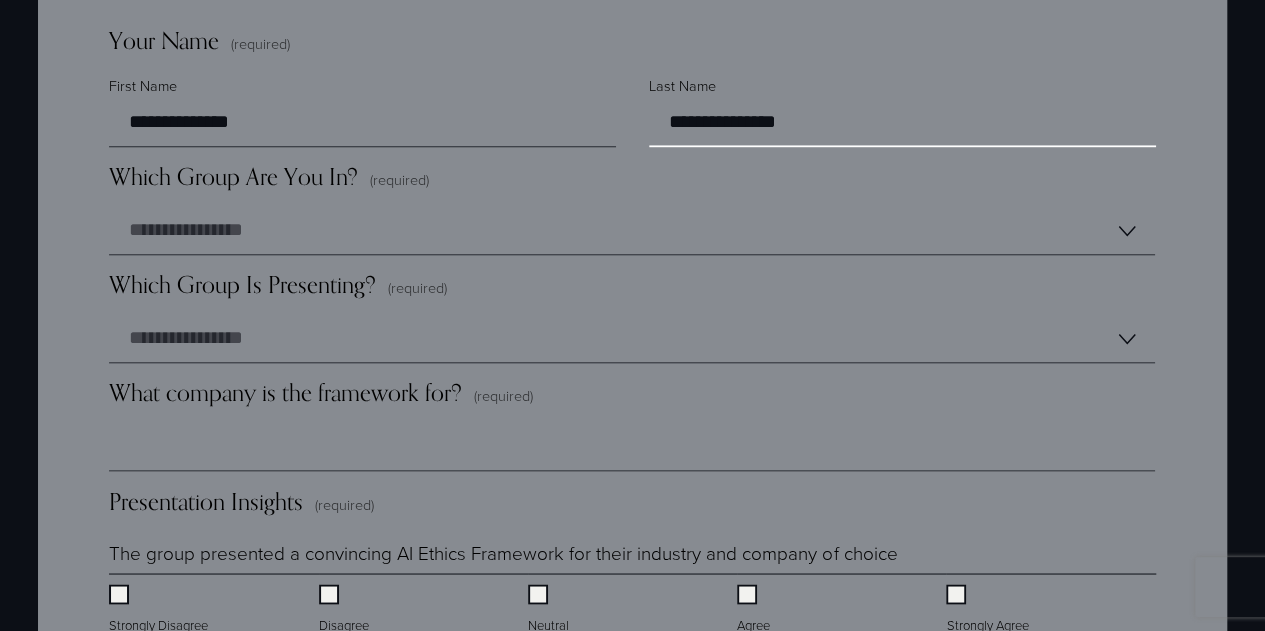 scroll, scrollTop: 1462, scrollLeft: 0, axis: vertical 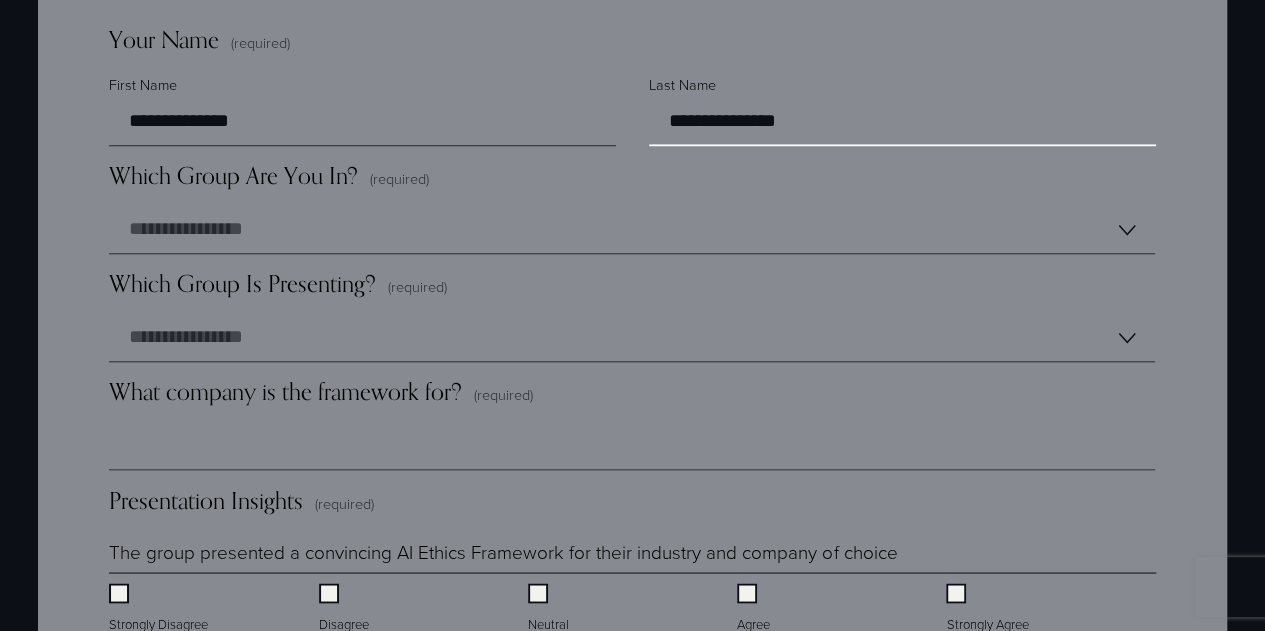 type on "**********" 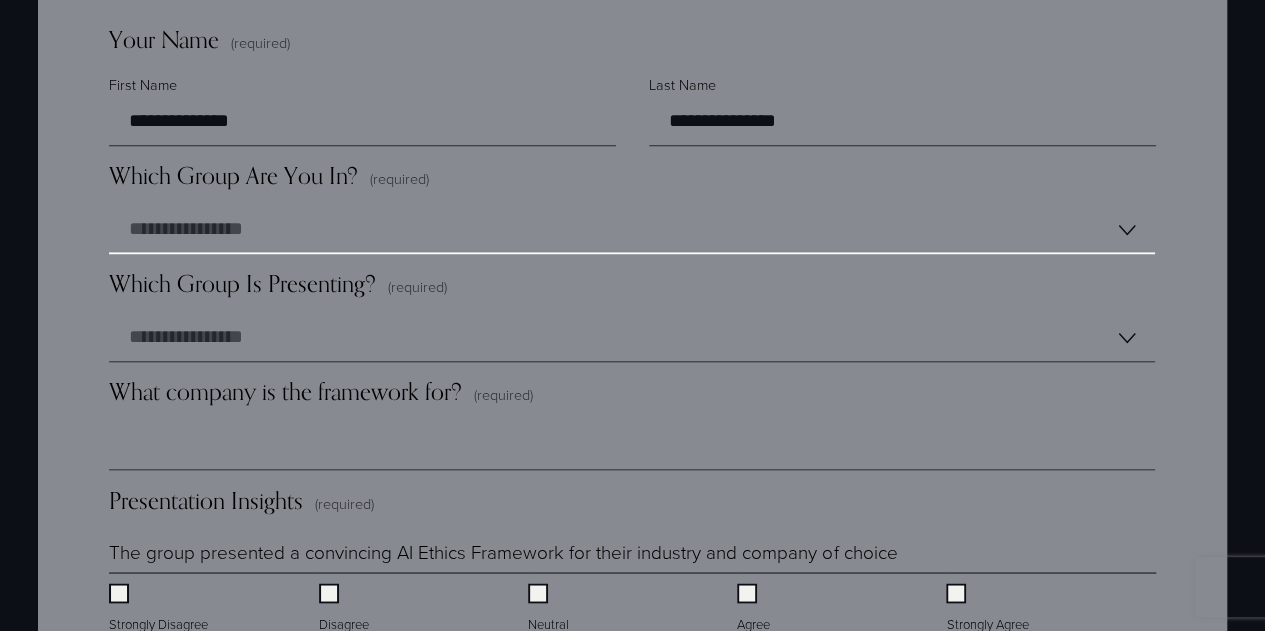 click on "**********" at bounding box center [632, 230] 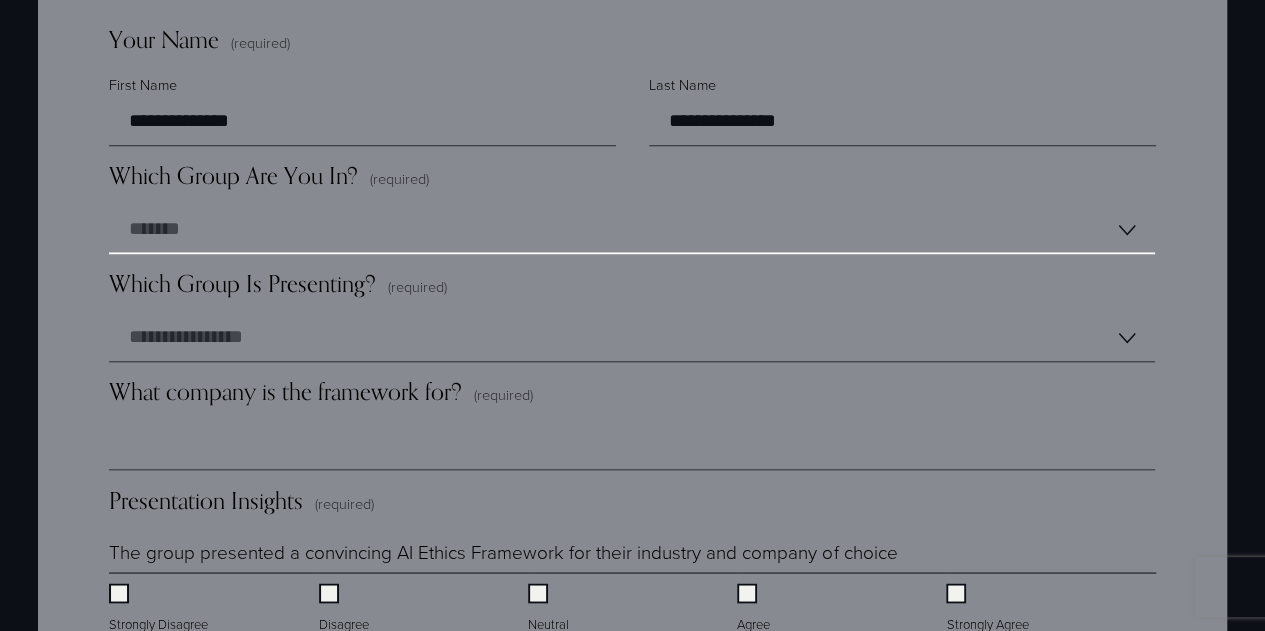 click on "**********" at bounding box center [632, 230] 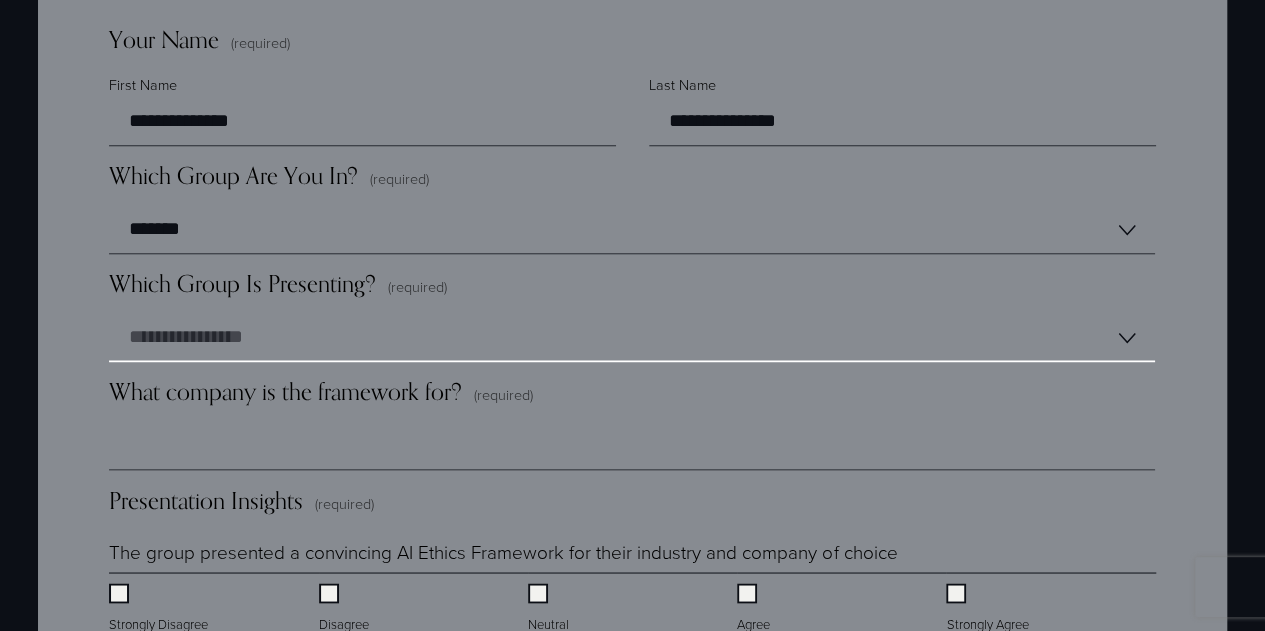 click on "**********" at bounding box center [632, 338] 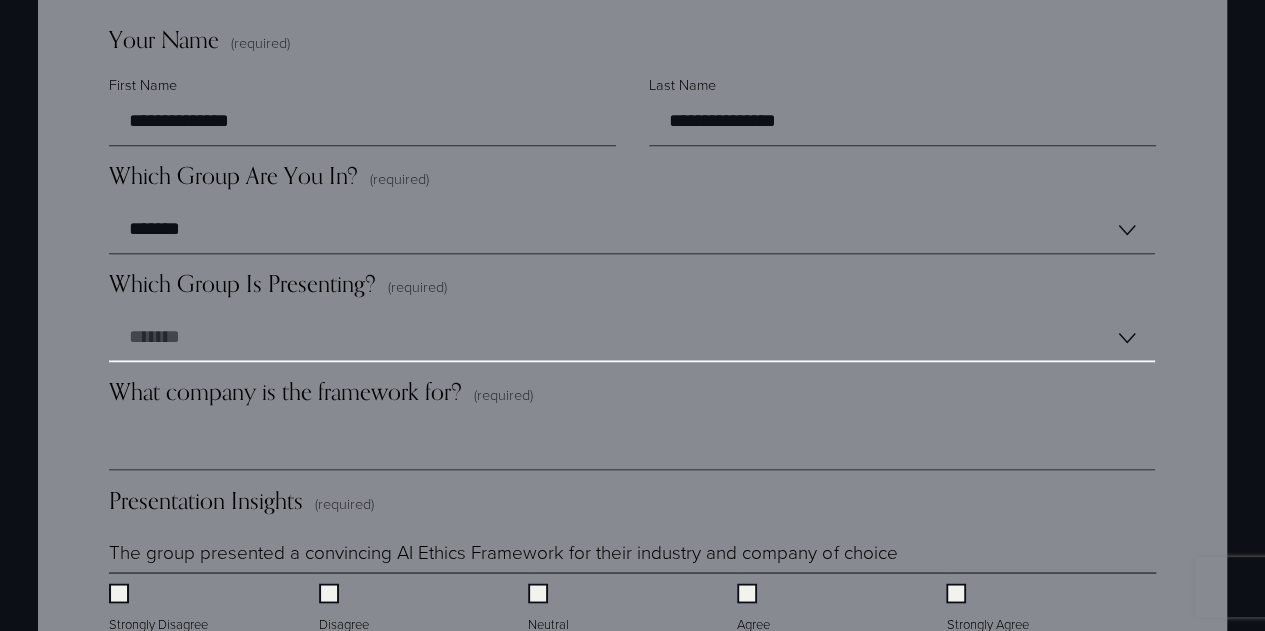 click on "**********" at bounding box center [632, 338] 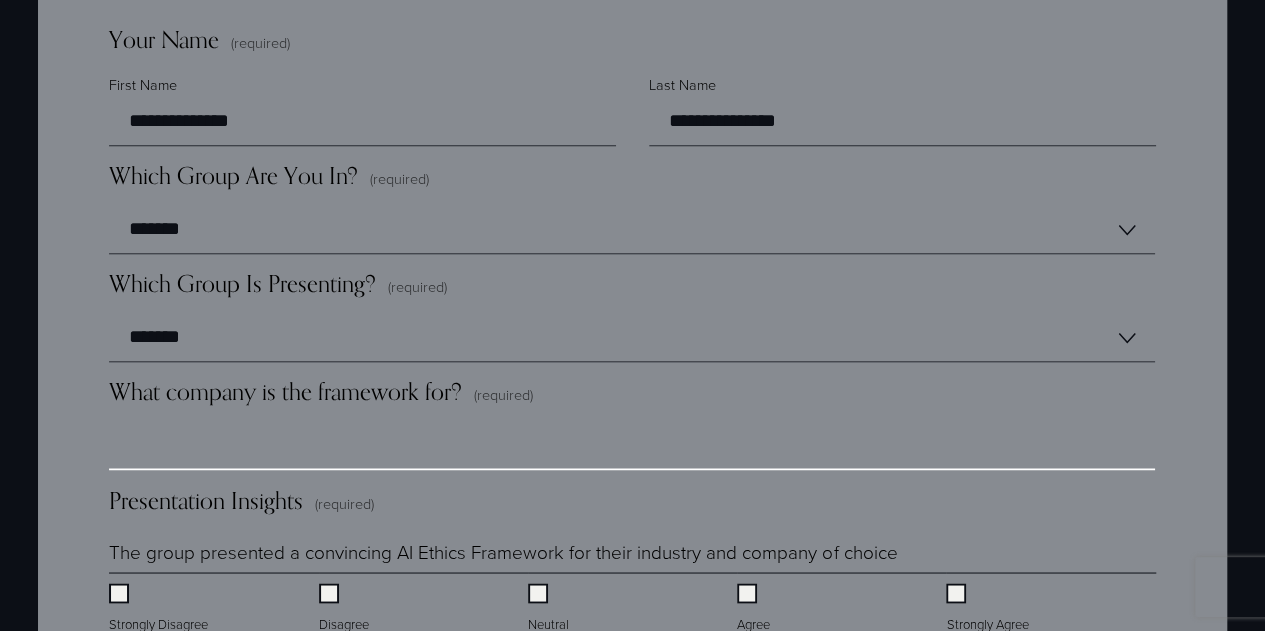 click on "What company is the framework for? (required)" at bounding box center [632, 446] 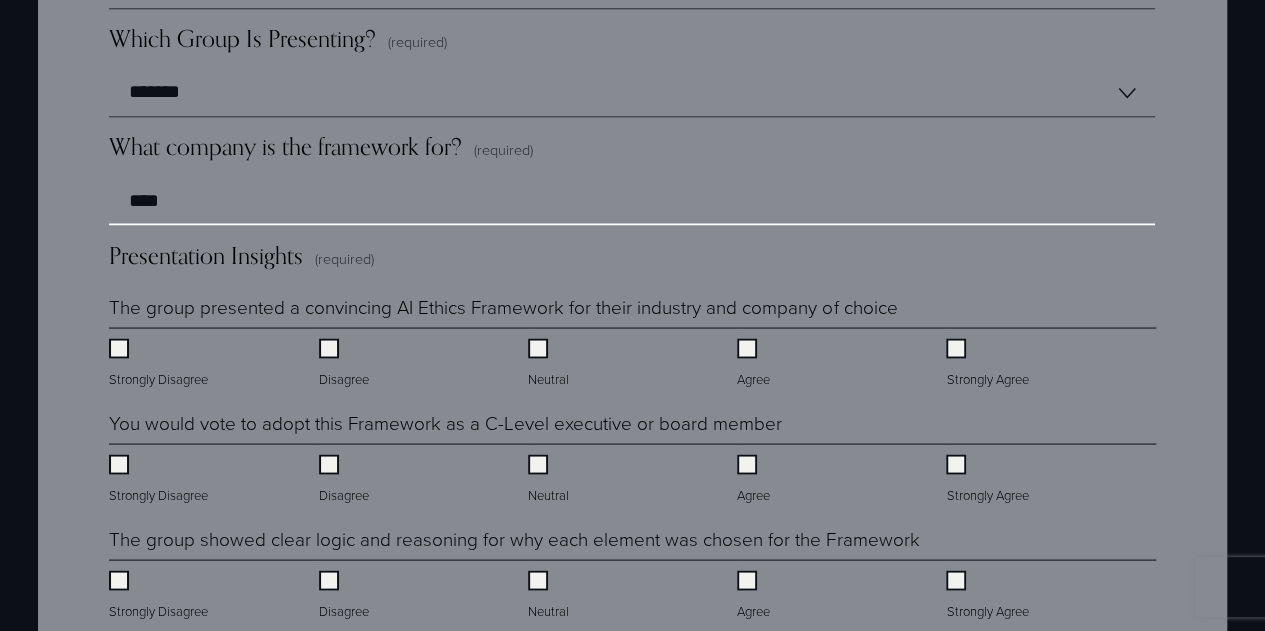 scroll, scrollTop: 1722, scrollLeft: 0, axis: vertical 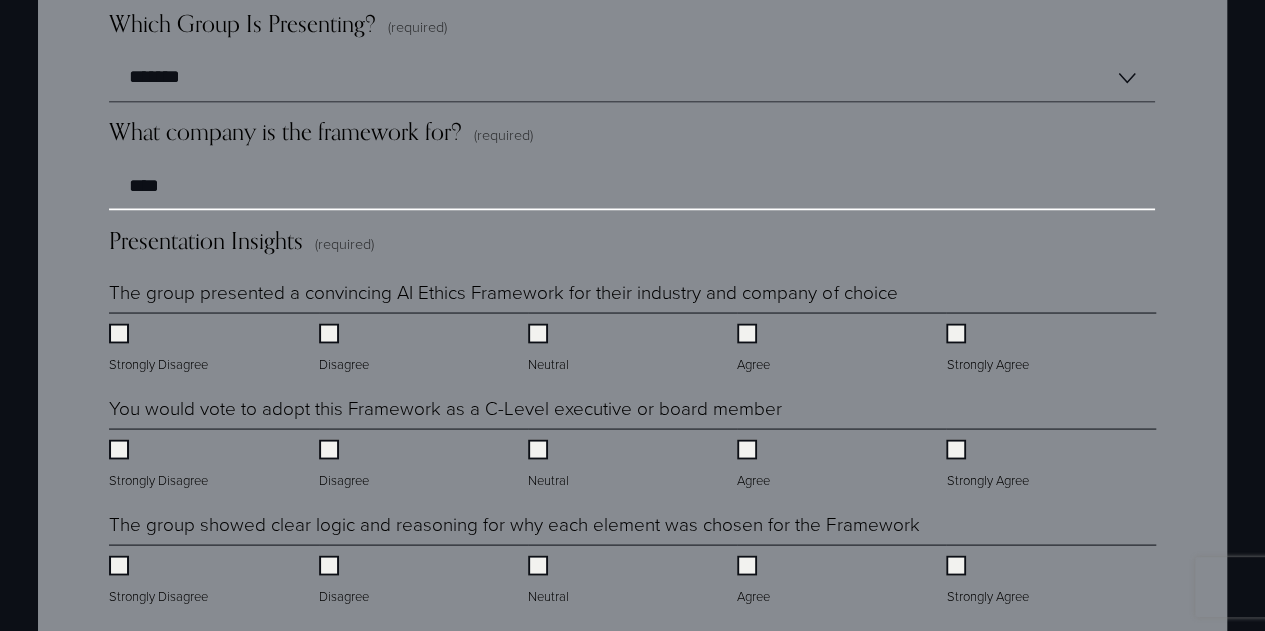 type on "****" 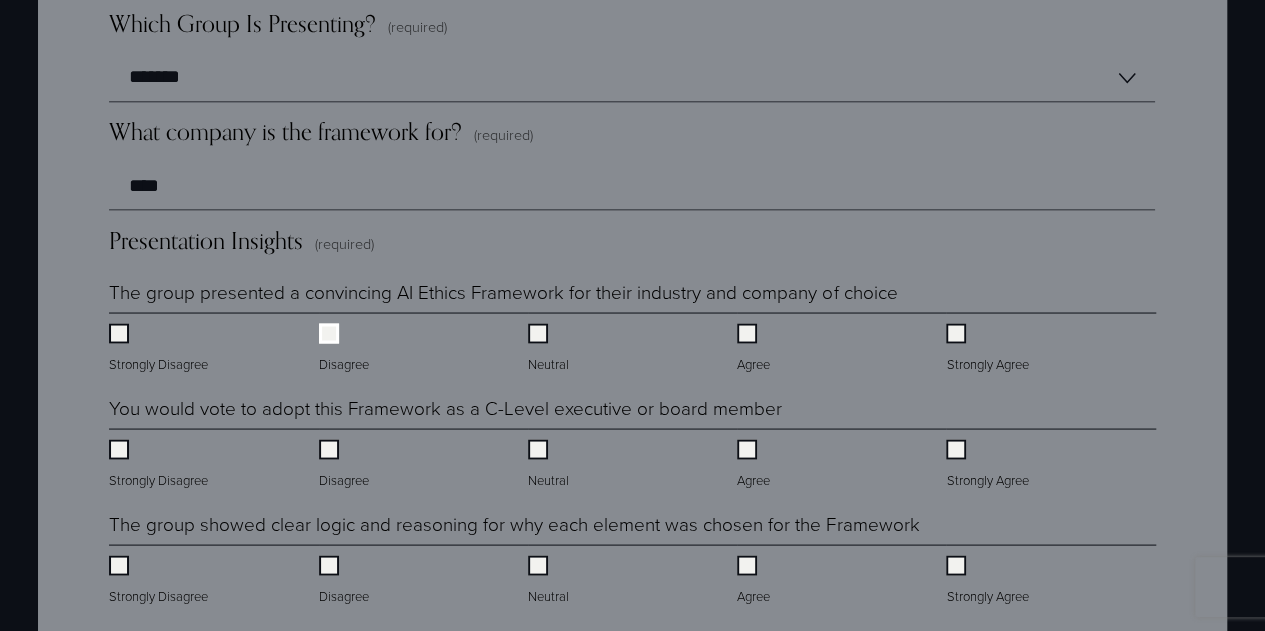 scroll, scrollTop: 1925, scrollLeft: 0, axis: vertical 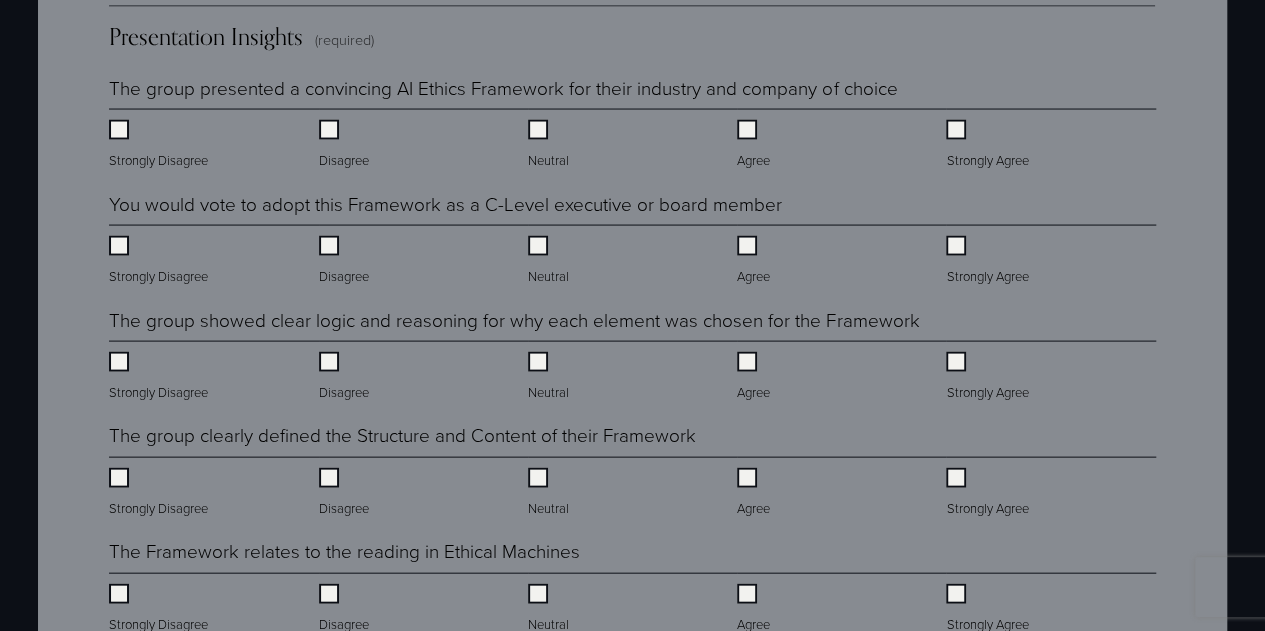 click on "Agree" at bounding box center (755, 145) 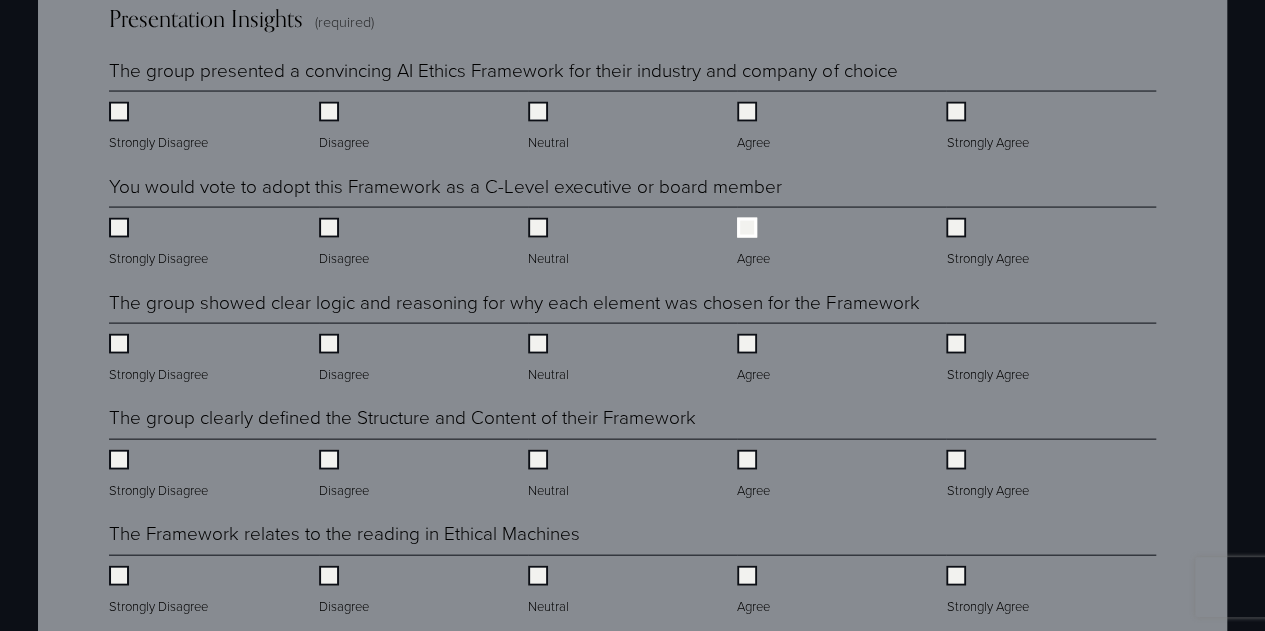 scroll, scrollTop: 1927, scrollLeft: 0, axis: vertical 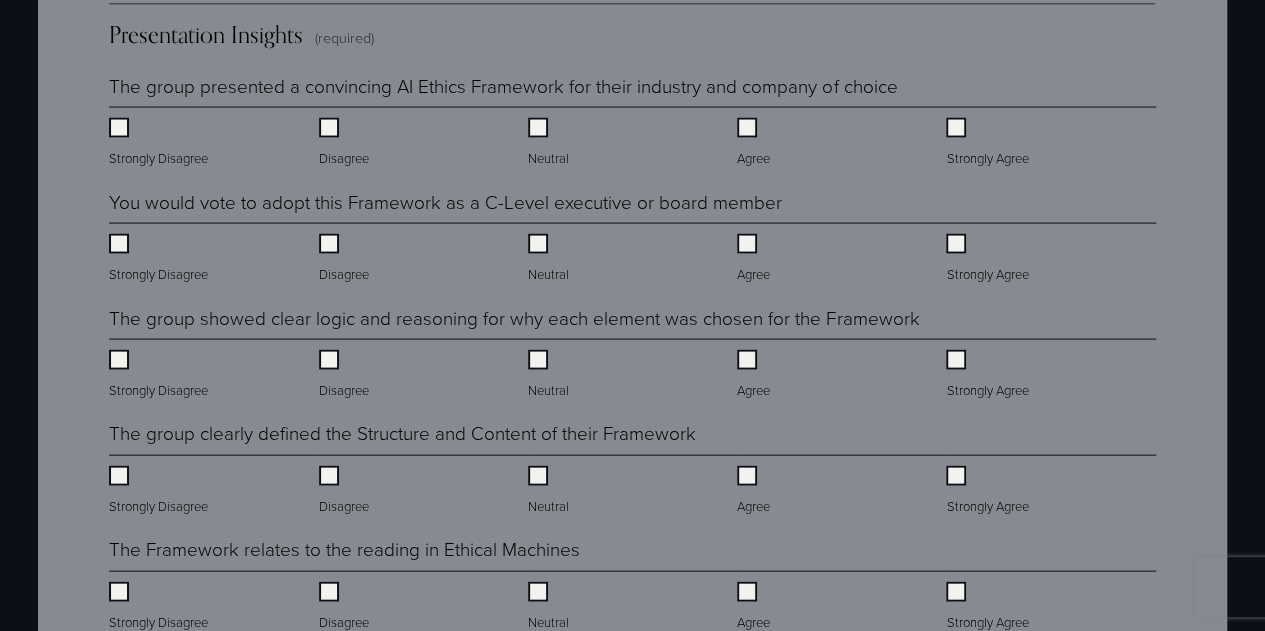 click on "Agree" at bounding box center (755, 375) 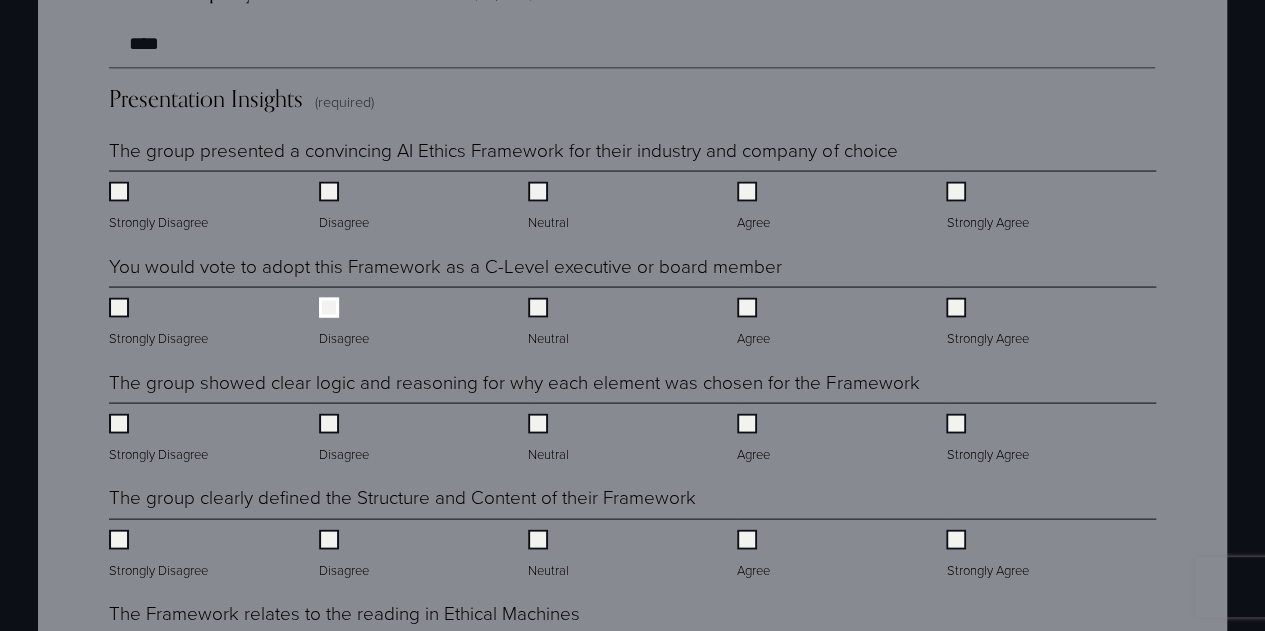 scroll, scrollTop: 1863, scrollLeft: 0, axis: vertical 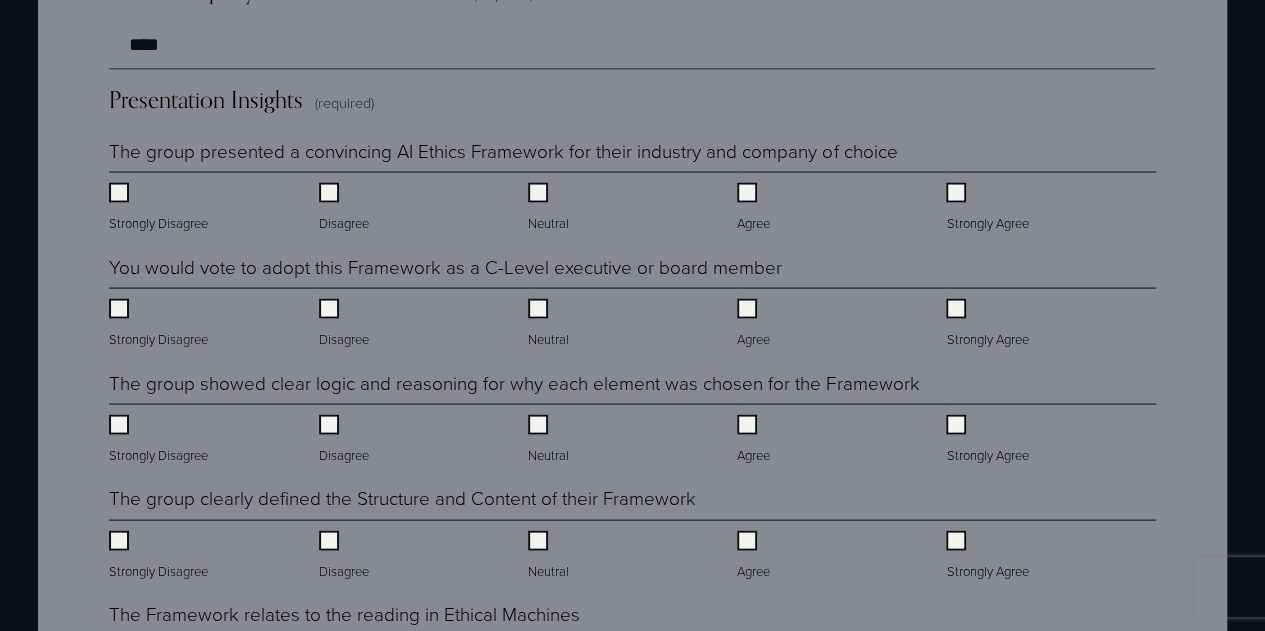 click on "Neutral" at bounding box center [632, 201] 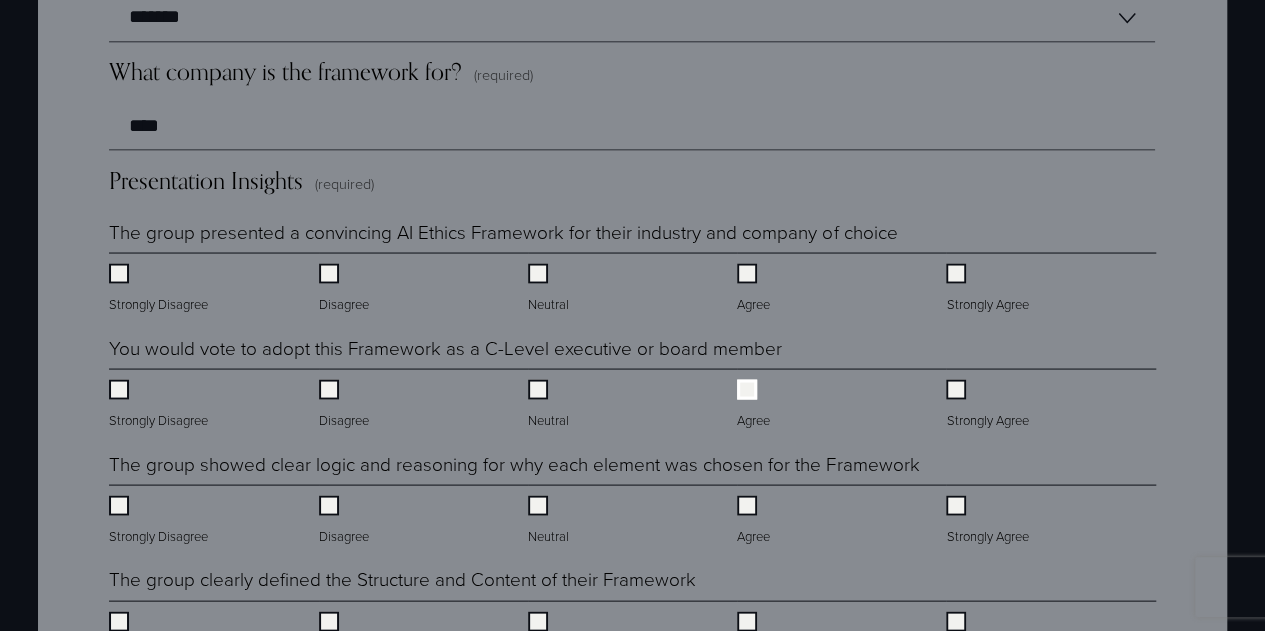 scroll, scrollTop: 1781, scrollLeft: 0, axis: vertical 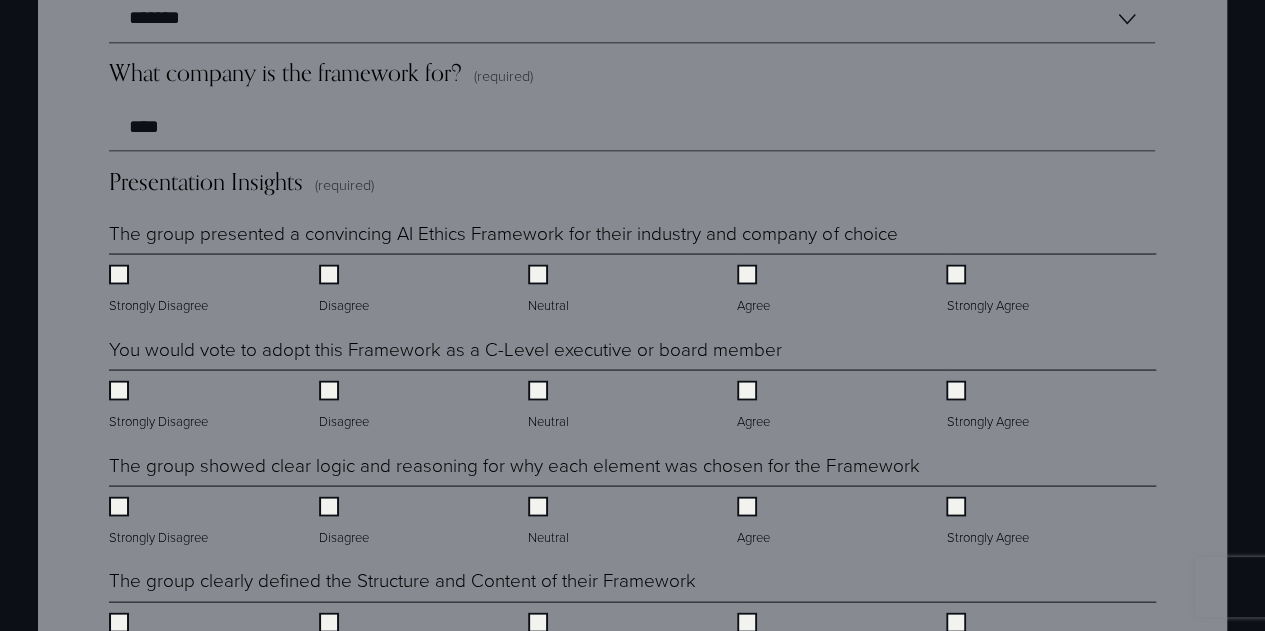 click on "Disagree" at bounding box center (346, 405) 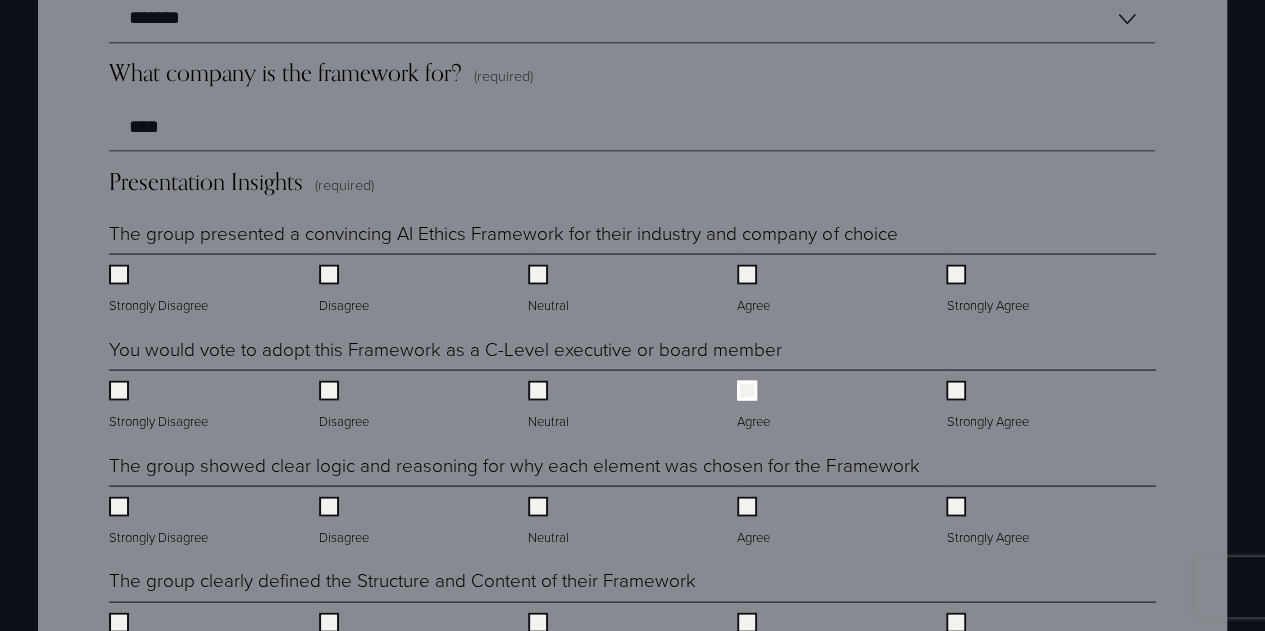 scroll, scrollTop: 2146, scrollLeft: 0, axis: vertical 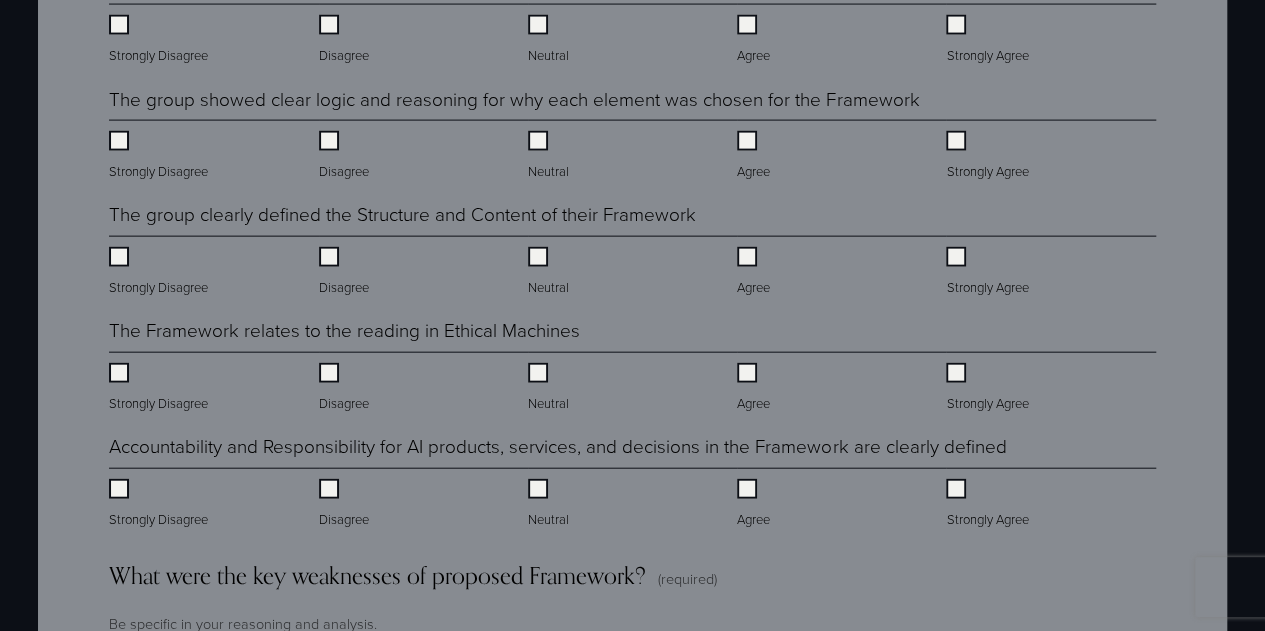 click on "Agree" at bounding box center [755, 272] 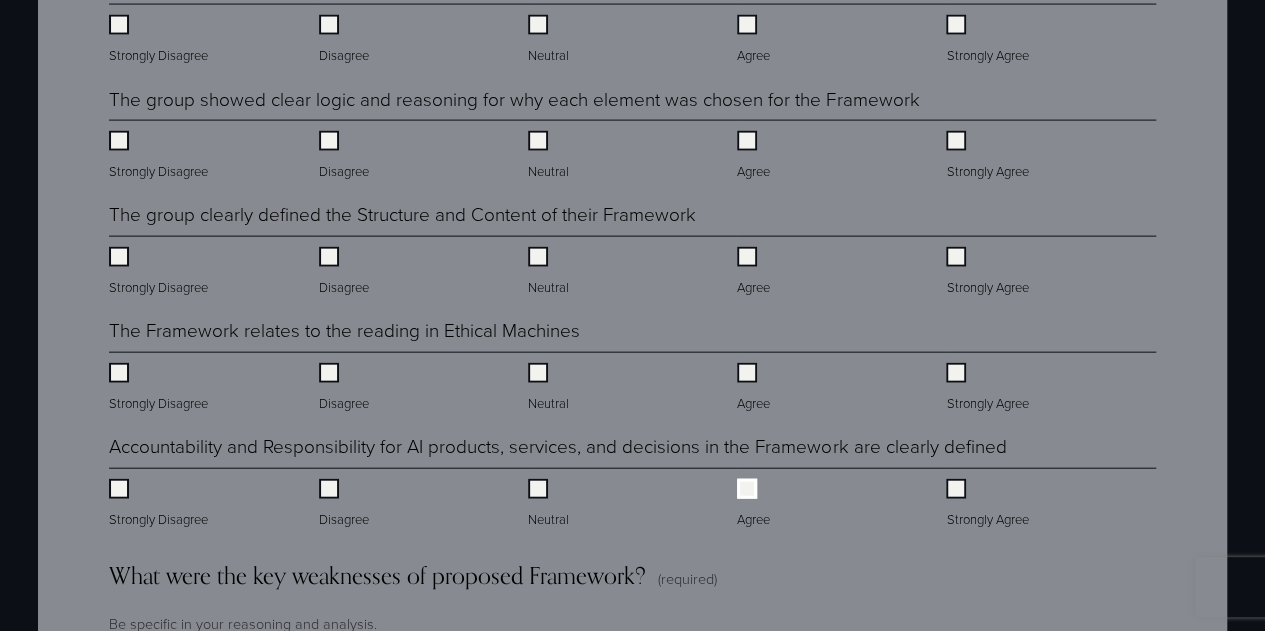 scroll, scrollTop: 2441, scrollLeft: 0, axis: vertical 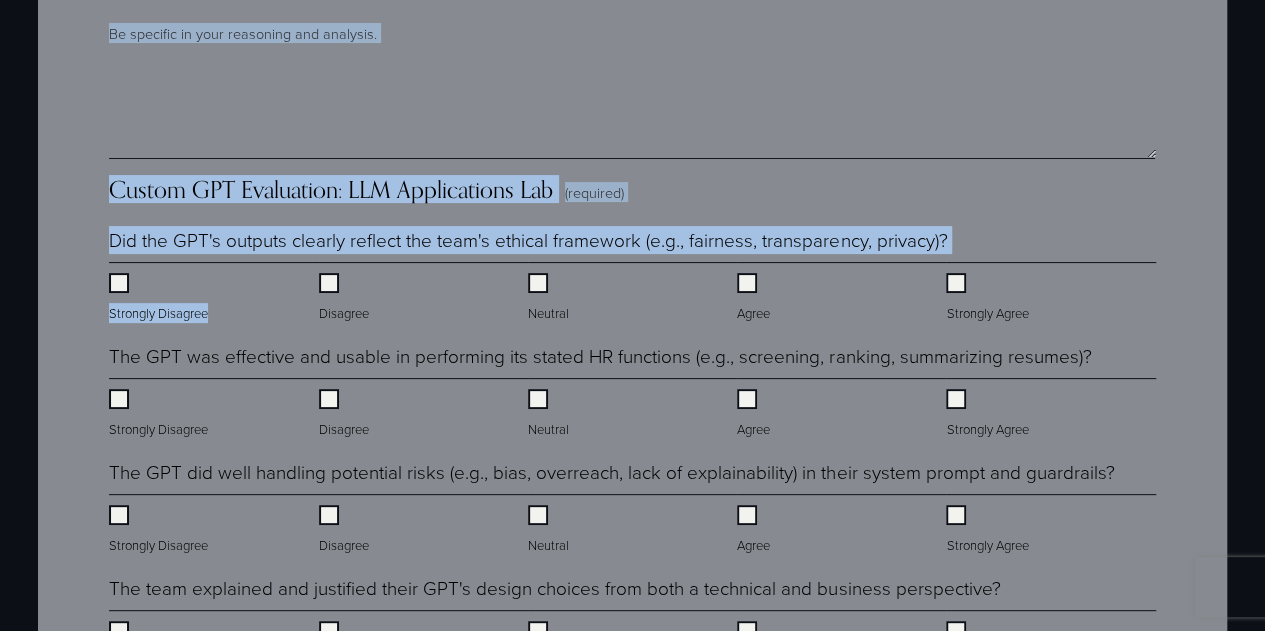 drag, startPoint x: 554, startPoint y: 315, endPoint x: 446, endPoint y: 153, distance: 194.69977 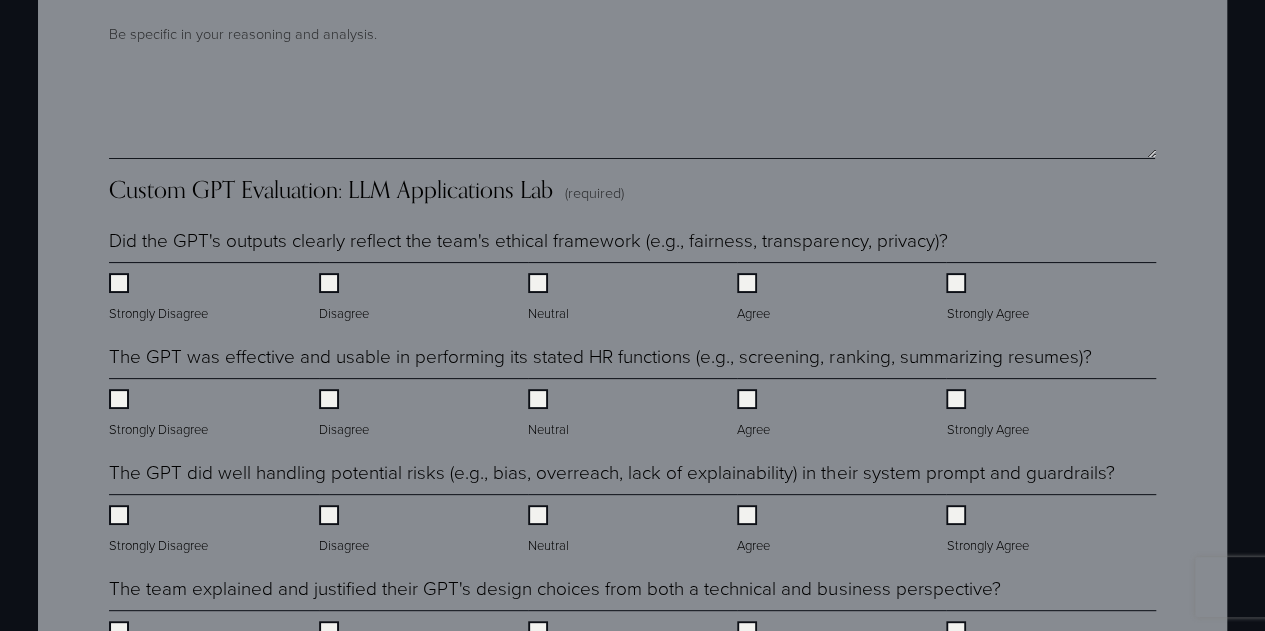 click on "Agree" at bounding box center (755, 298) 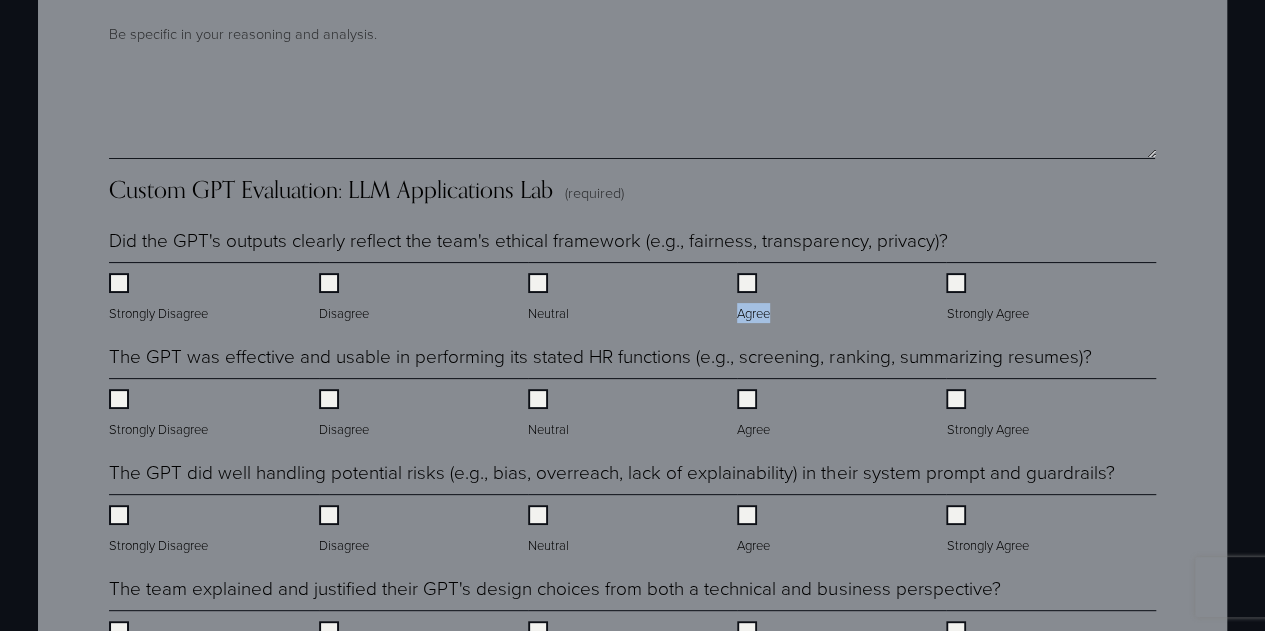 click on "Agree" at bounding box center (755, 298) 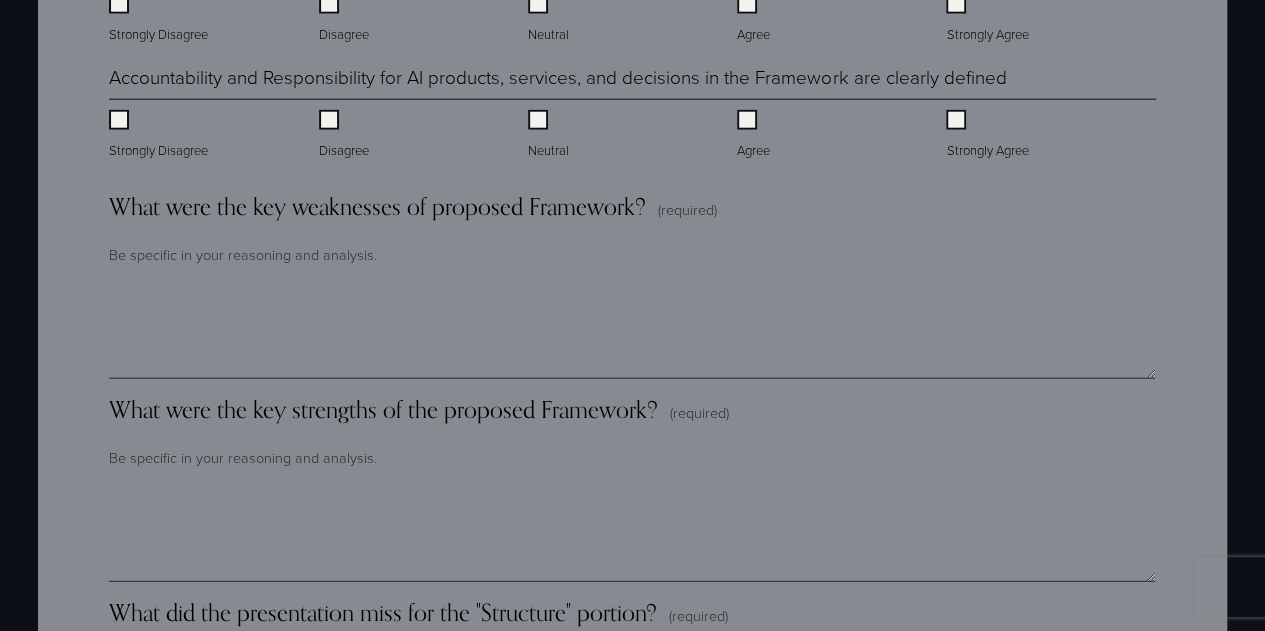 scroll, scrollTop: 2516, scrollLeft: 0, axis: vertical 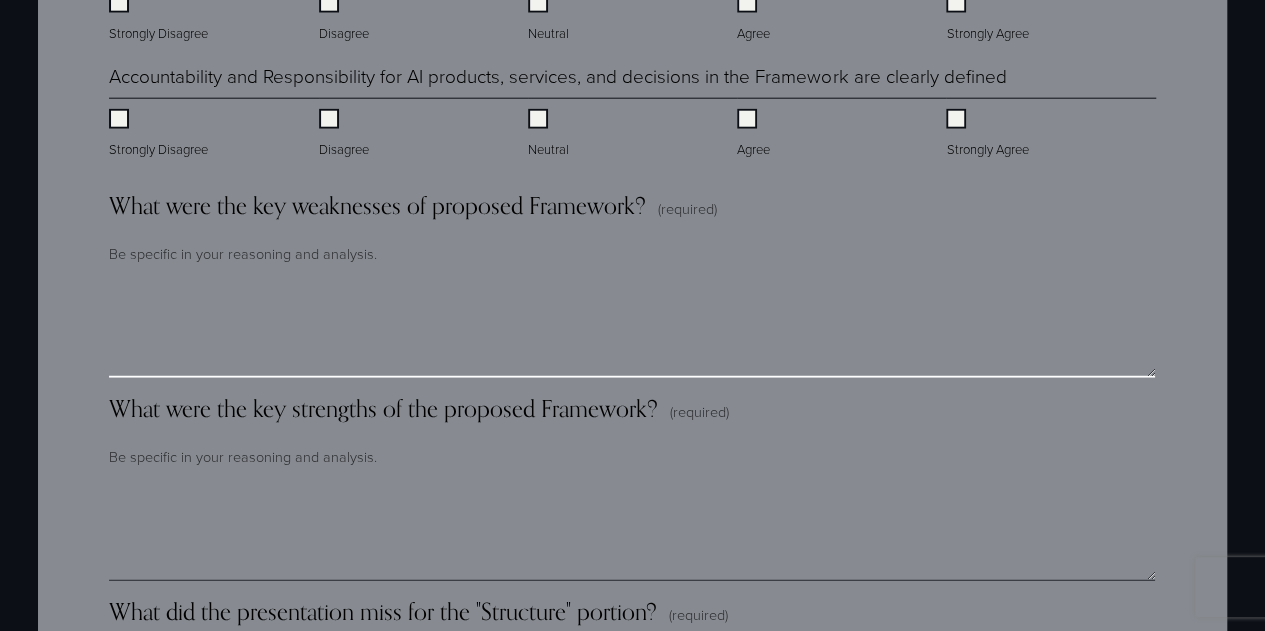 click on "What were the key weaknesses of proposed Framework? (required)" at bounding box center [632, 328] 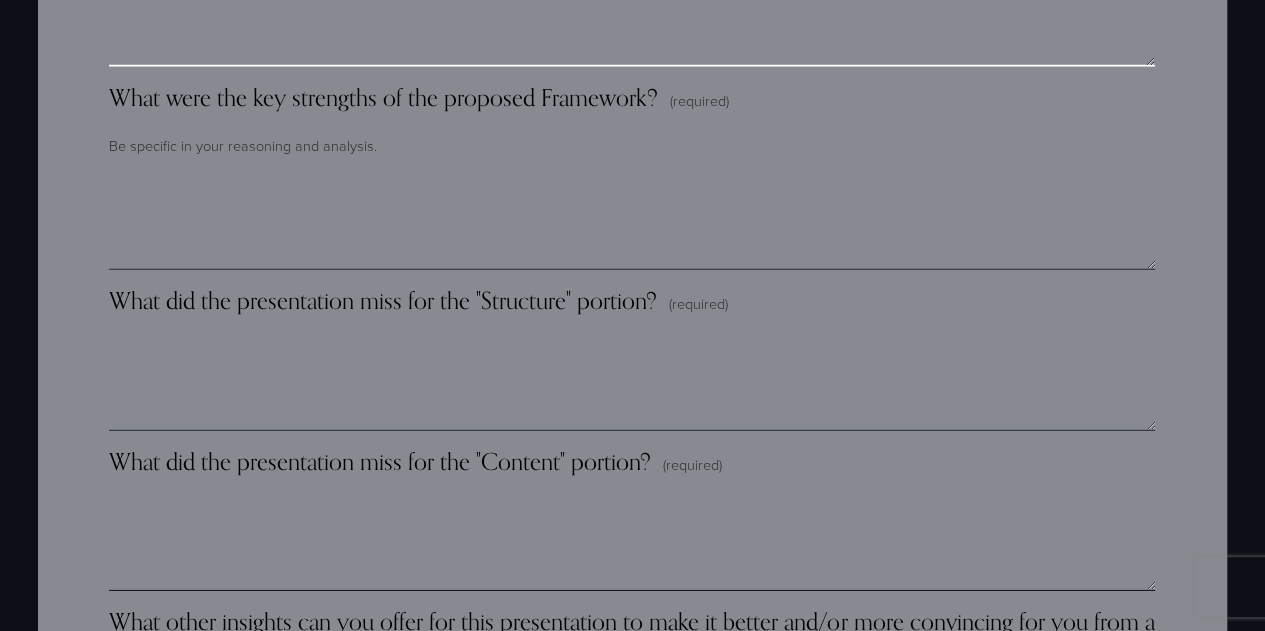 scroll, scrollTop: 2843, scrollLeft: 0, axis: vertical 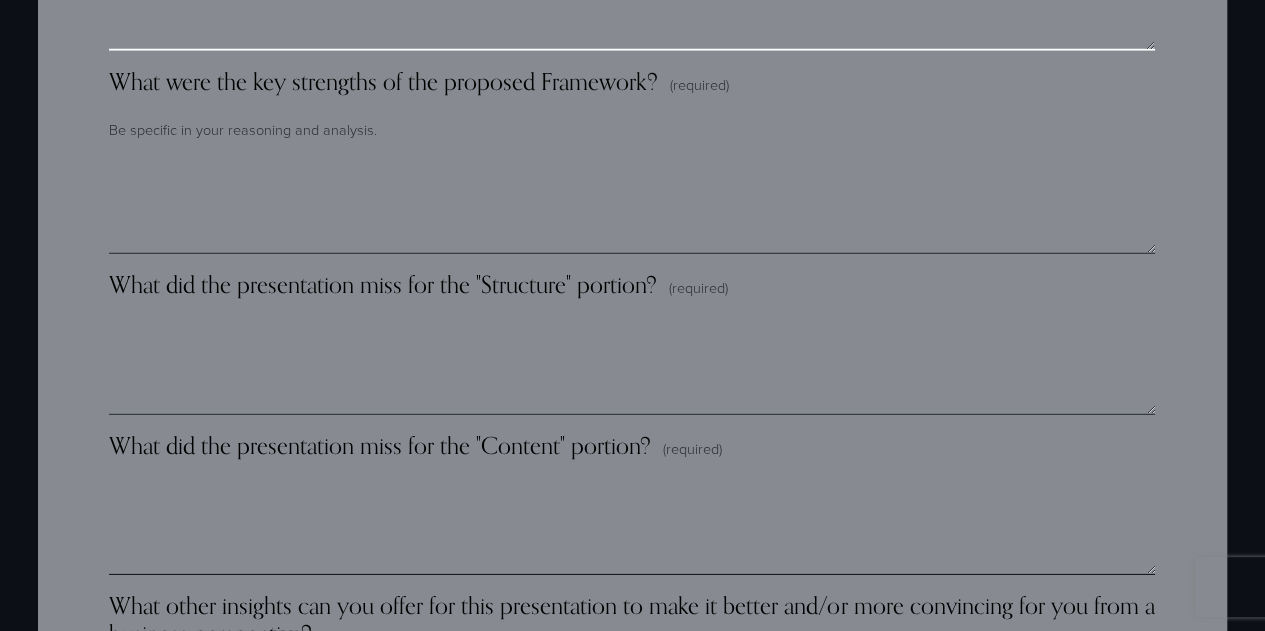 type on "**********" 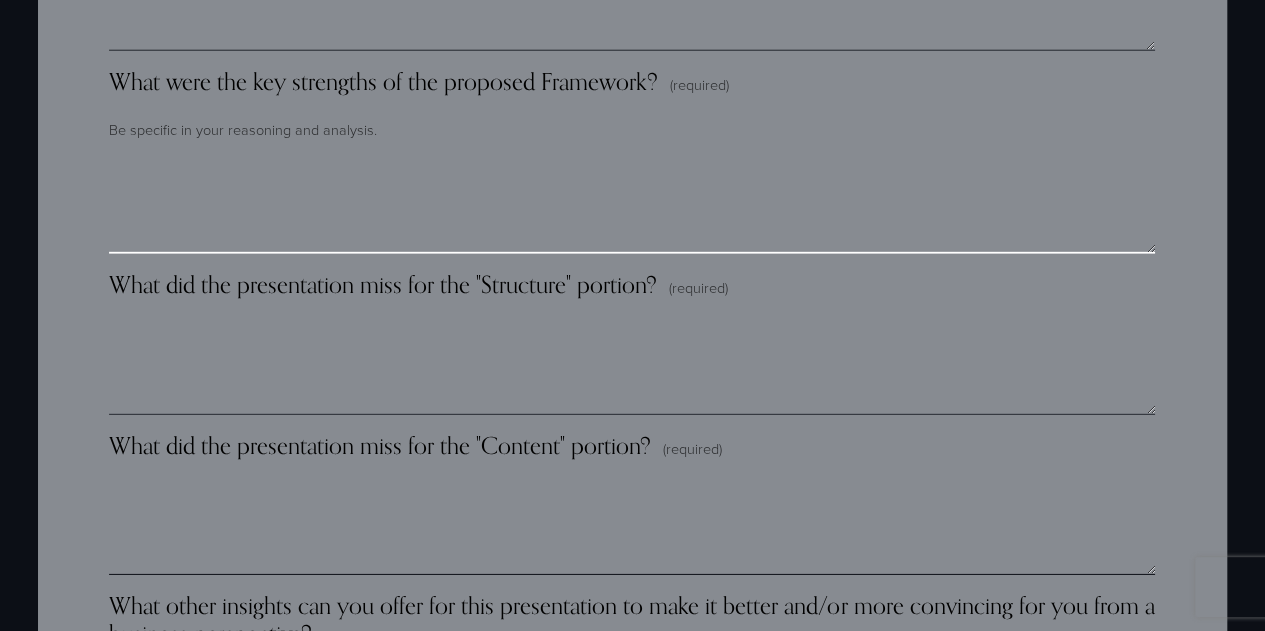 click on "What were the key strengths of the proposed Framework? (required)" at bounding box center [632, 204] 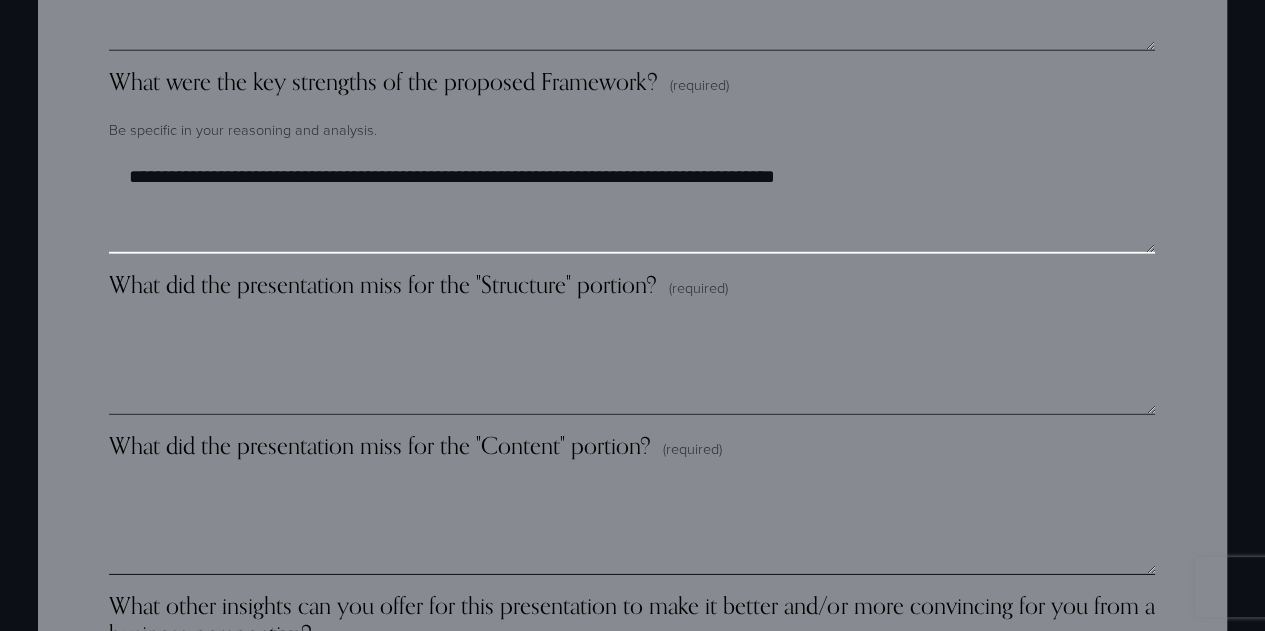 type on "**********" 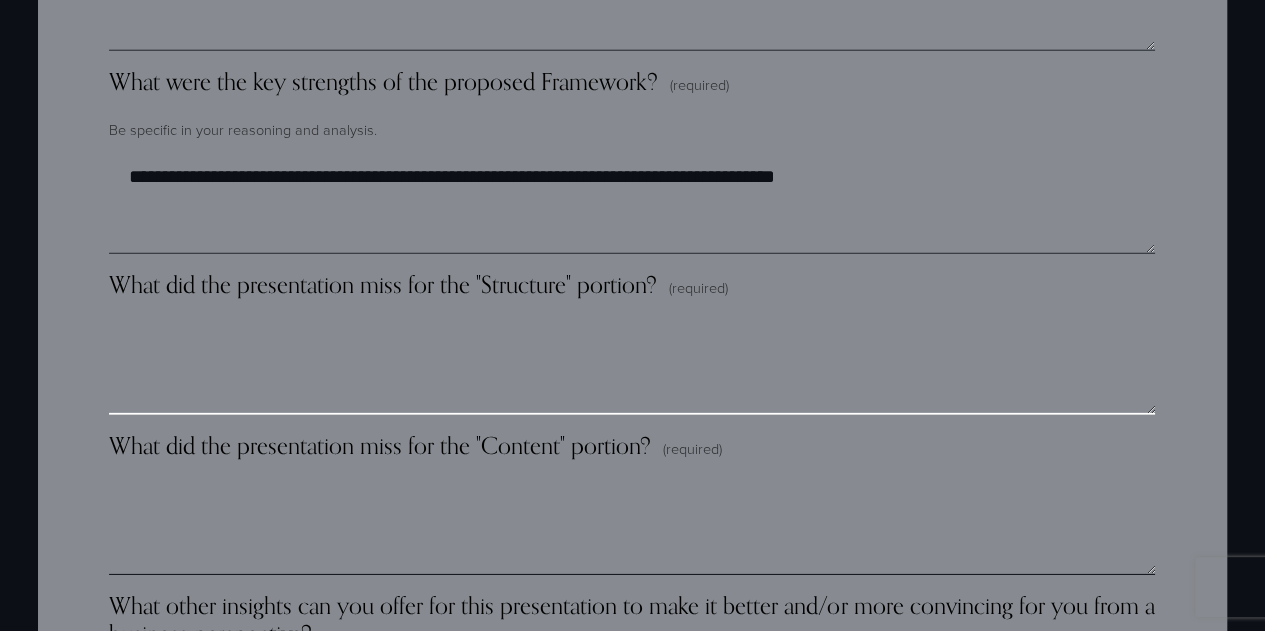 click on "What did the presentation miss for the "Structure" portion? (required)" at bounding box center [632, 365] 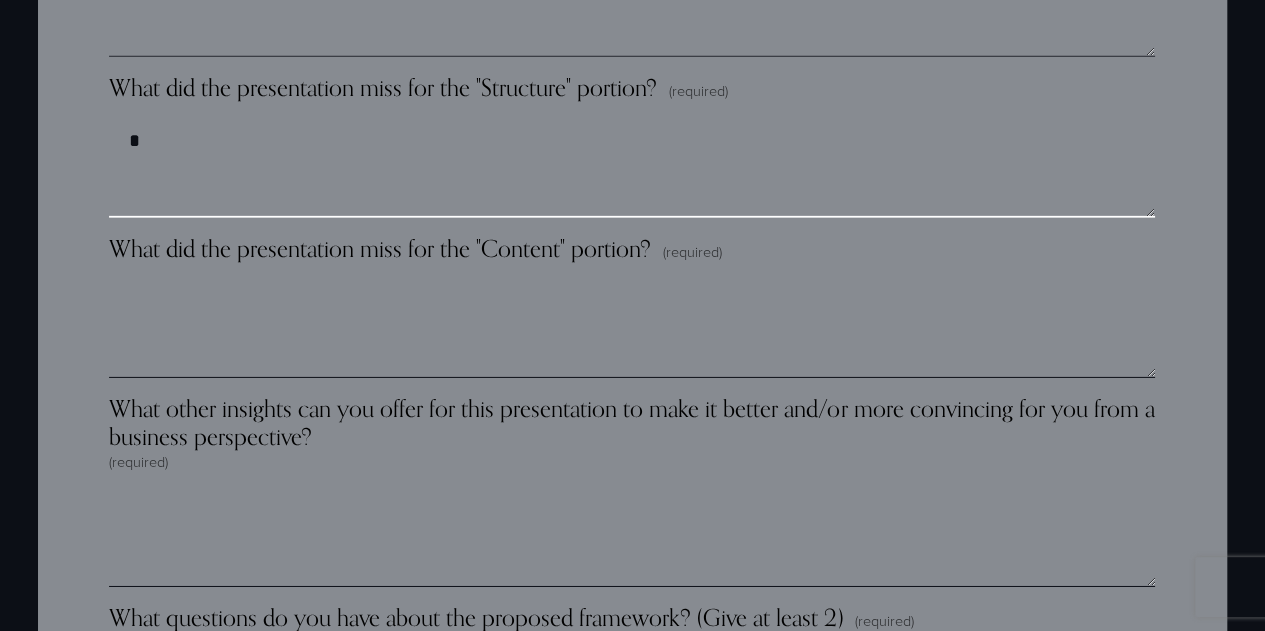 scroll, scrollTop: 3041, scrollLeft: 0, axis: vertical 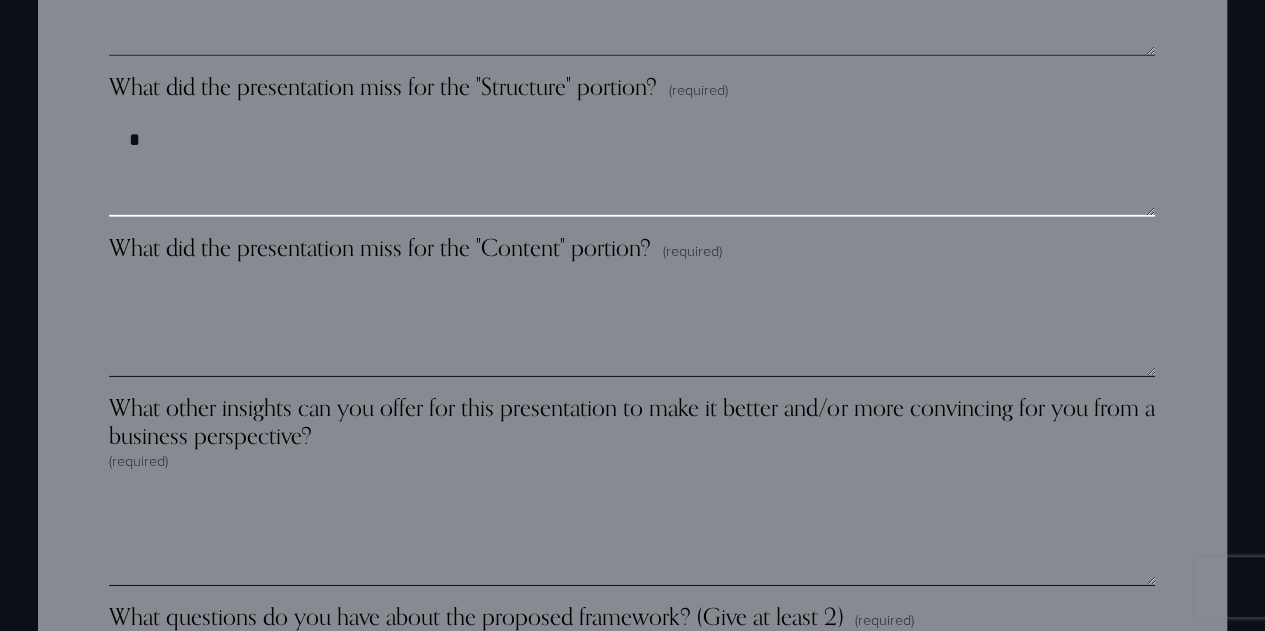 type on "*" 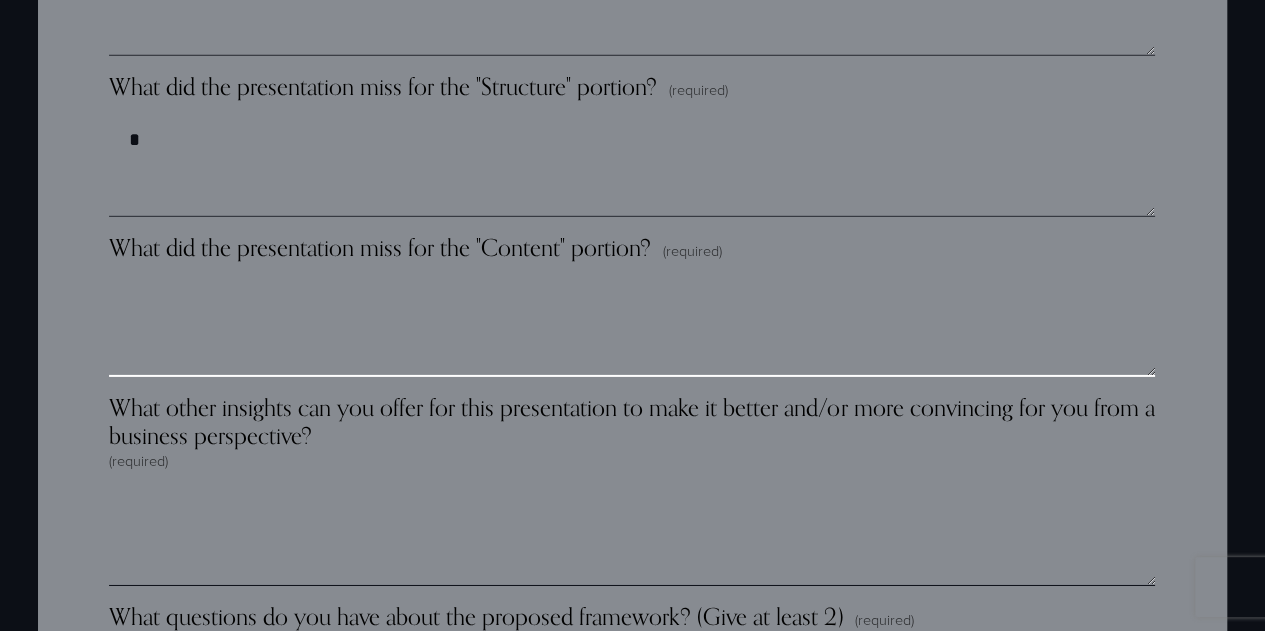 click on "What did the presentation miss for the "Content" portion? (required)" at bounding box center [632, 327] 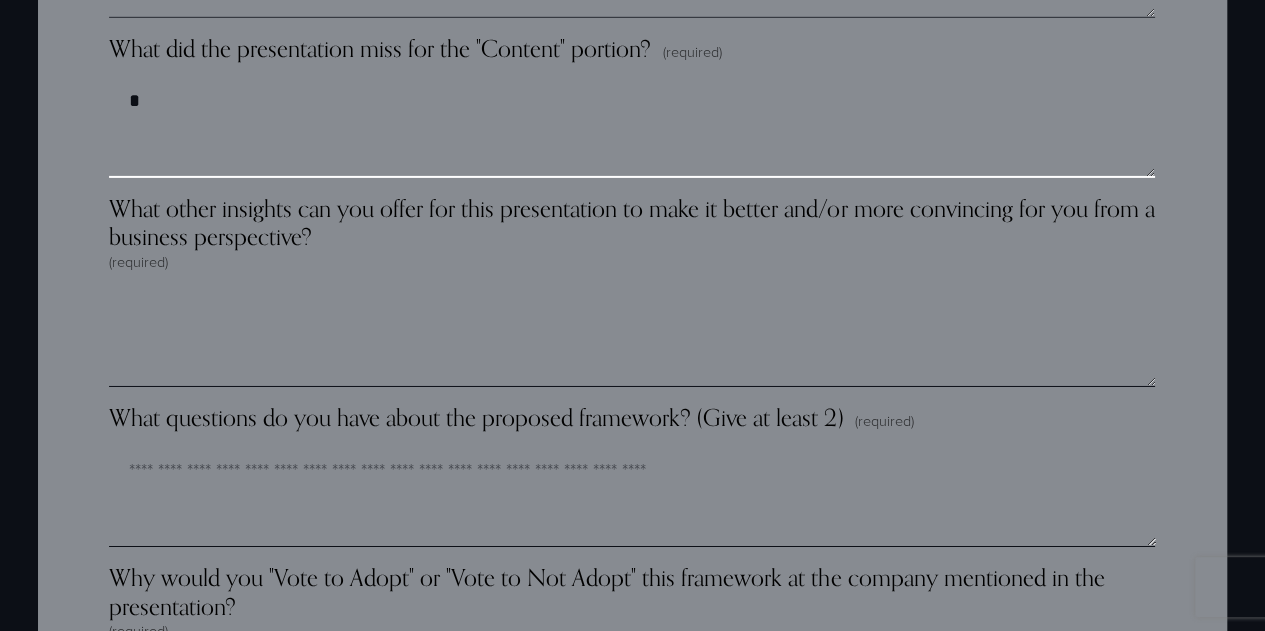 scroll, scrollTop: 3244, scrollLeft: 0, axis: vertical 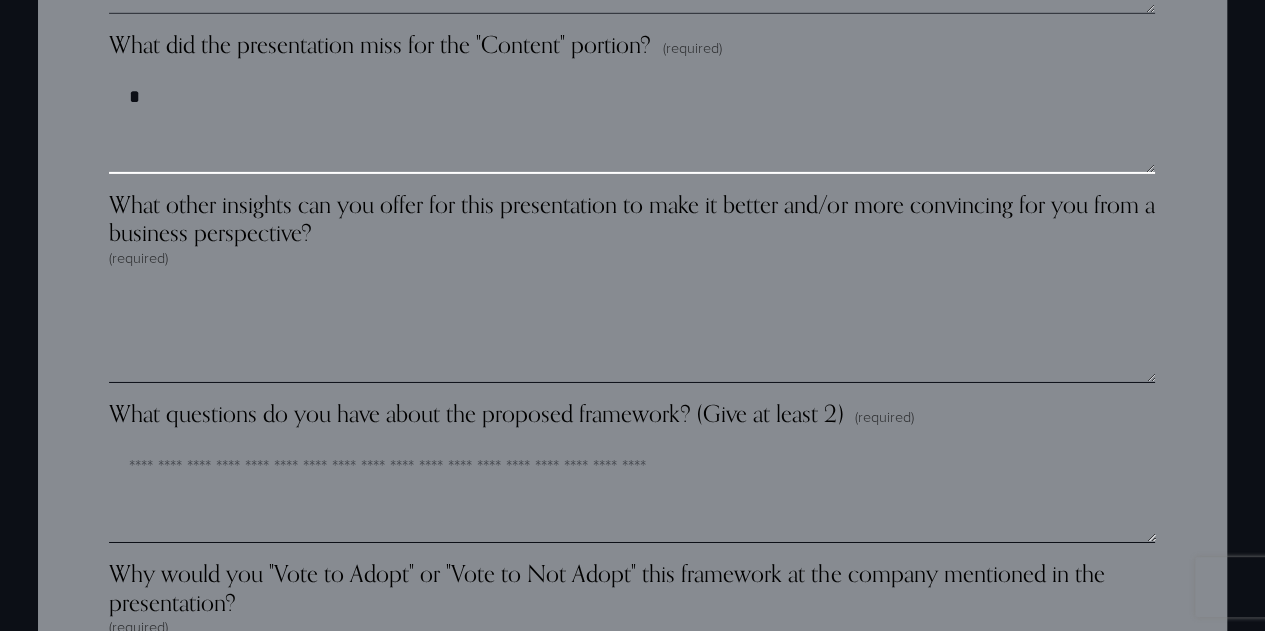 type on "*" 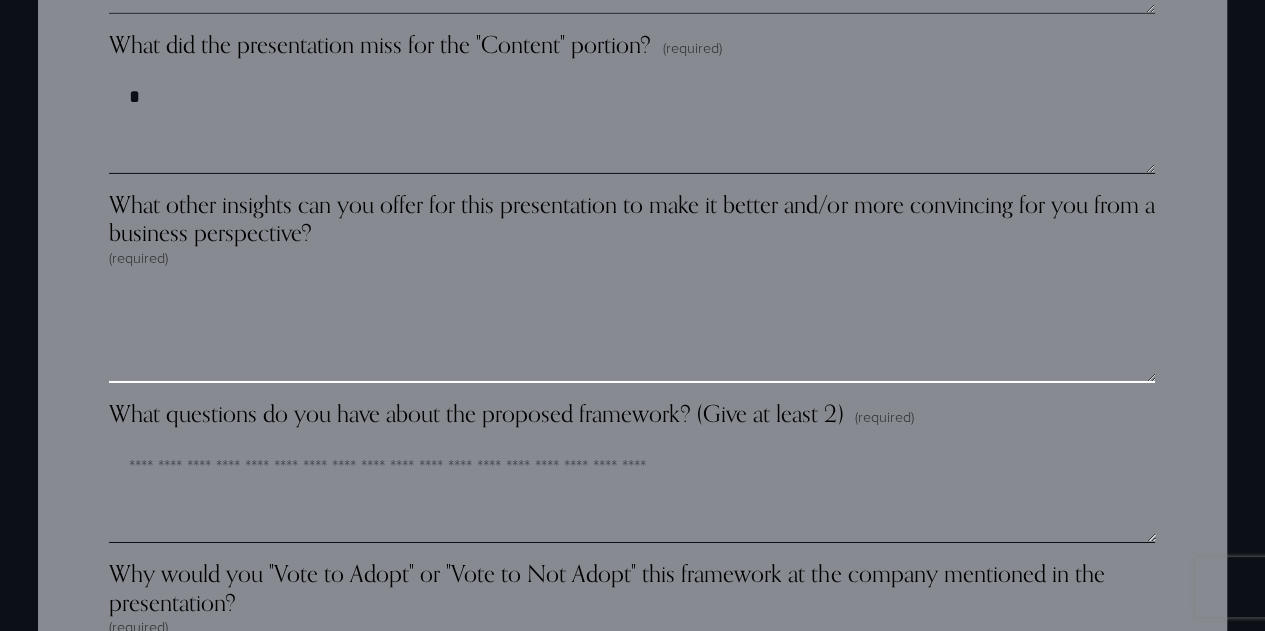 click on "What other insights can you offer for this presentation to make it better and/or more convincing for you from a business perspective? (required)" at bounding box center (632, 333) 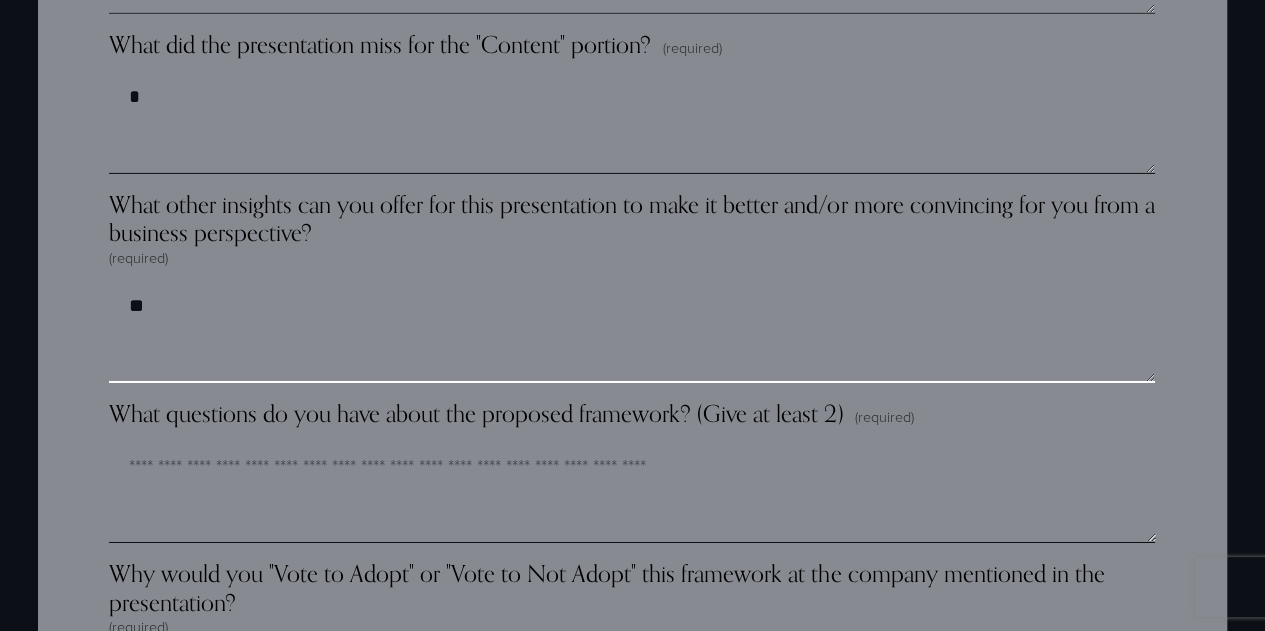 type on "*" 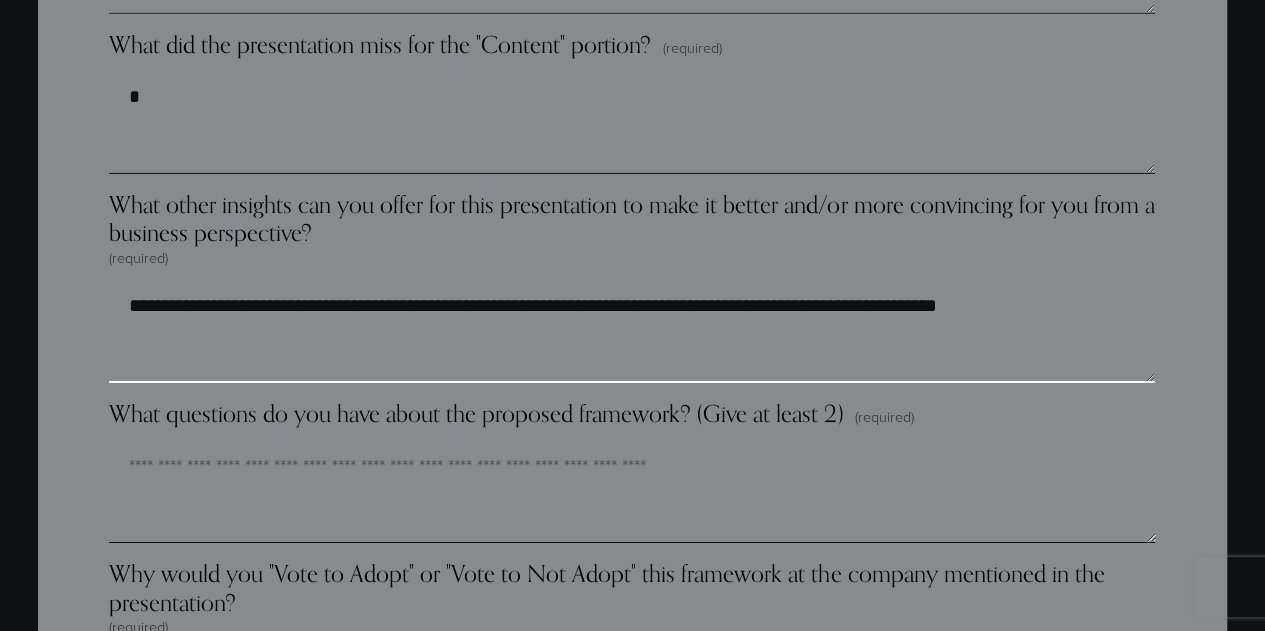 scroll, scrollTop: 3429, scrollLeft: 0, axis: vertical 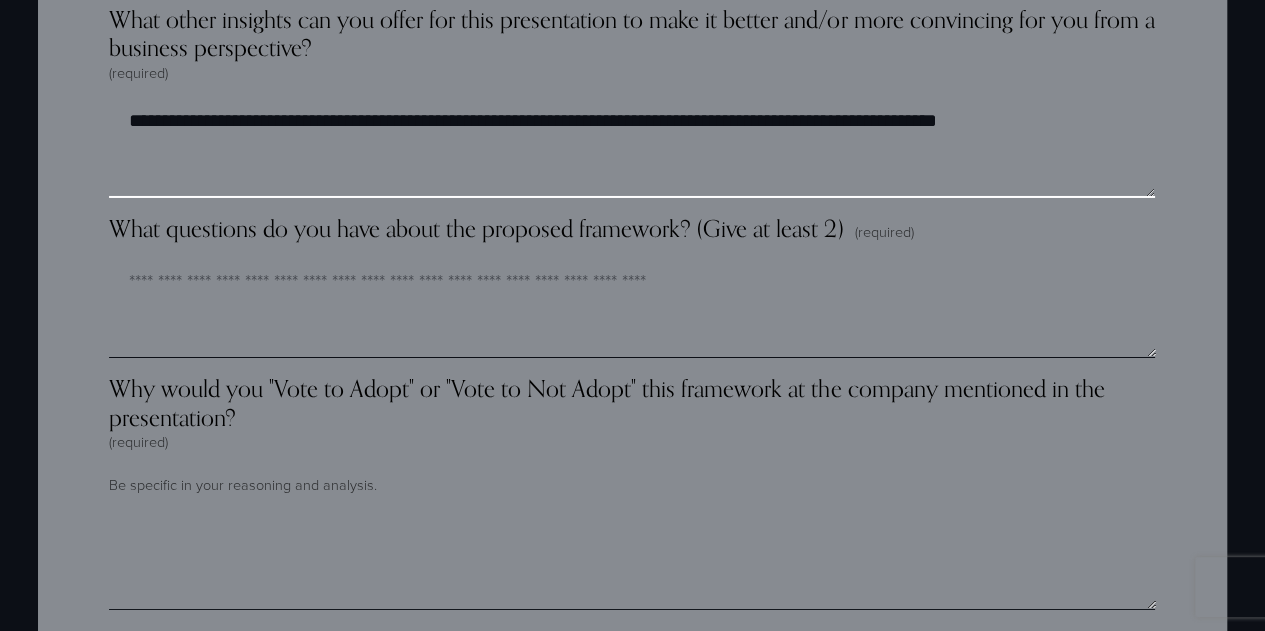 type on "**********" 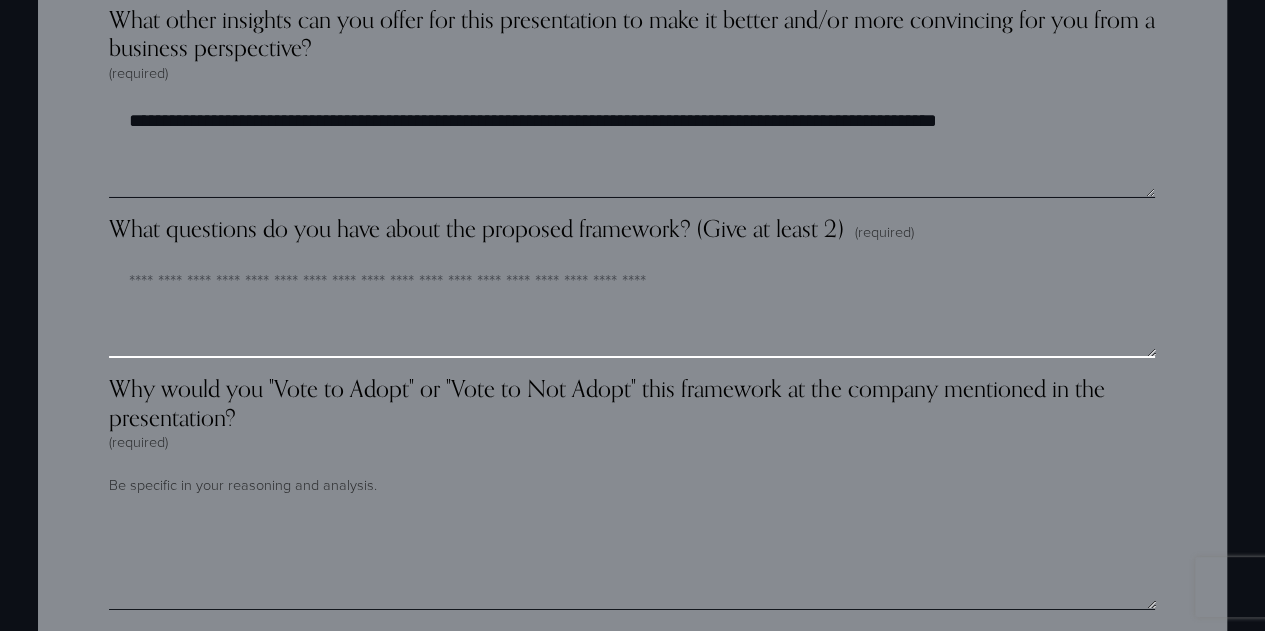 click on "What questions do you have about the proposed framework? (Give at least 2)  (required)" at bounding box center (632, 308) 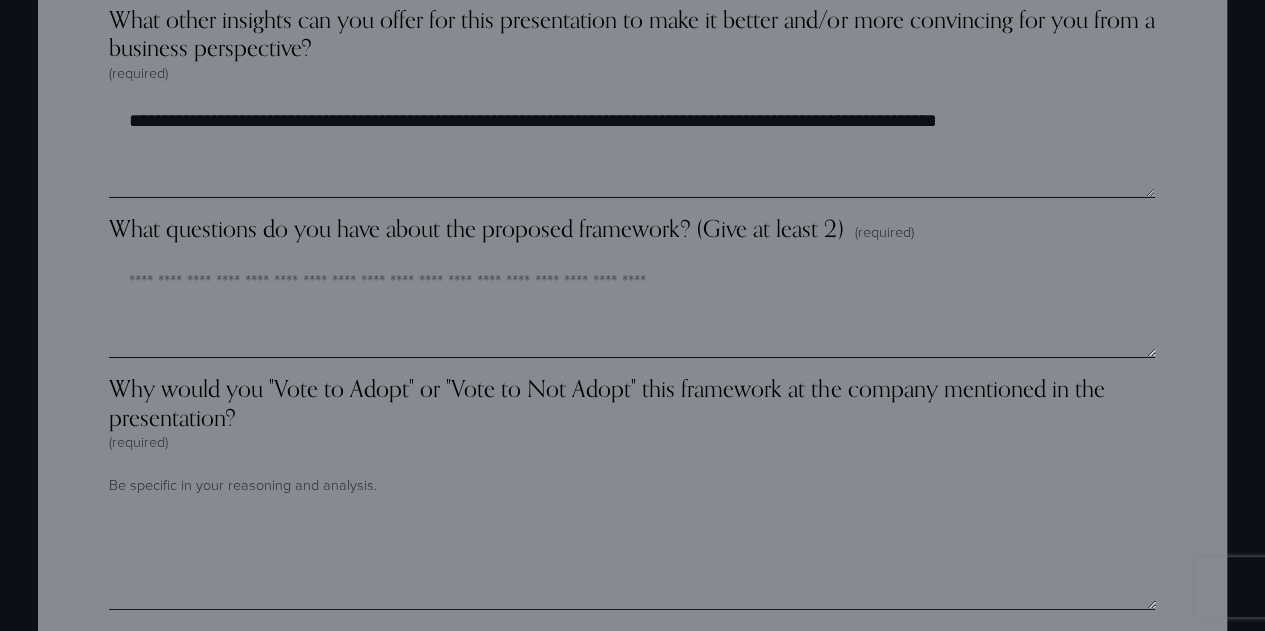 scroll, scrollTop: 3435, scrollLeft: 0, axis: vertical 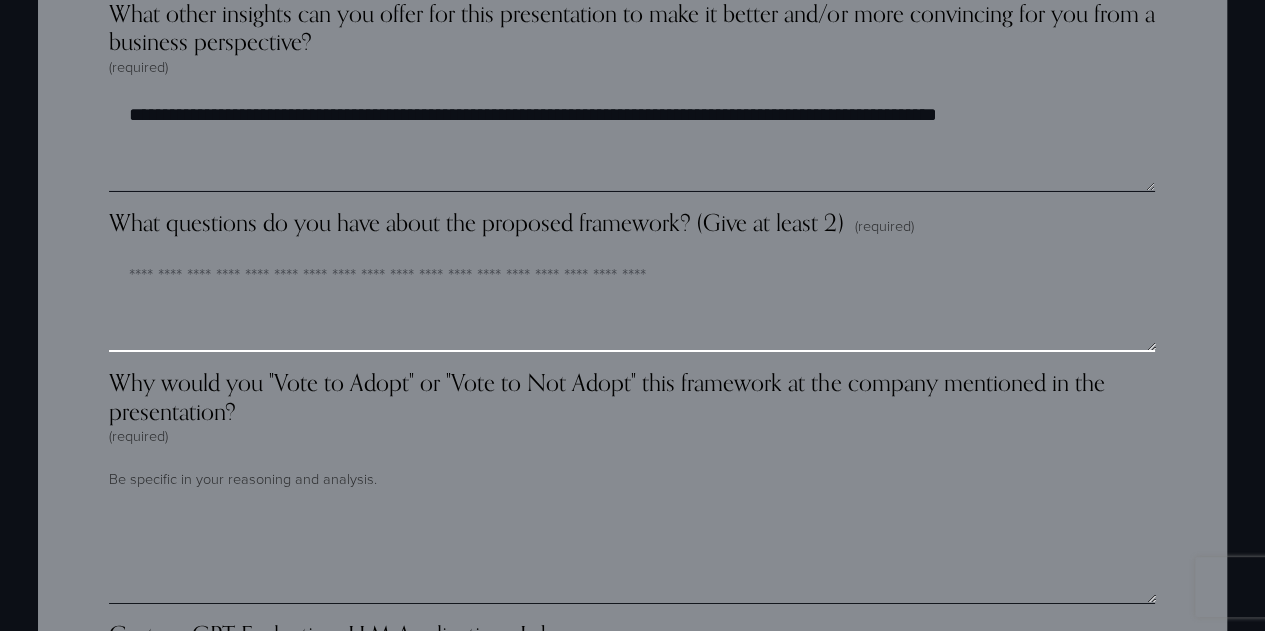 click on "What questions do you have about the proposed framework? (Give at least 2)  (required)" at bounding box center (632, 302) 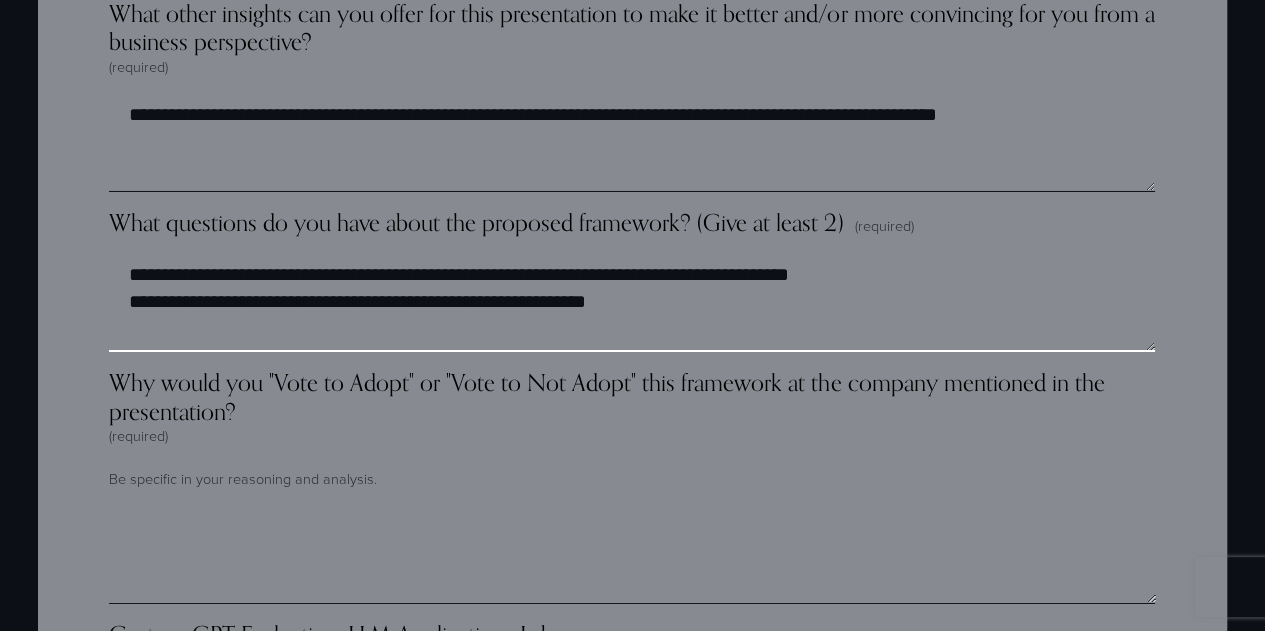 scroll, scrollTop: 3628, scrollLeft: 0, axis: vertical 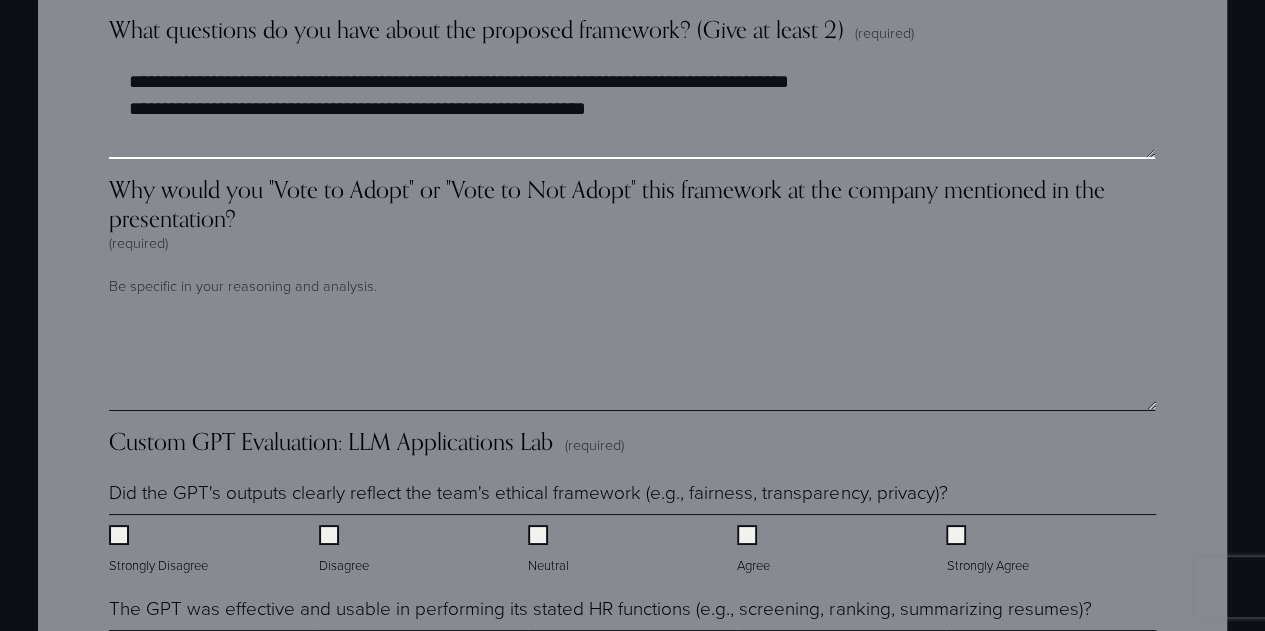 type on "**********" 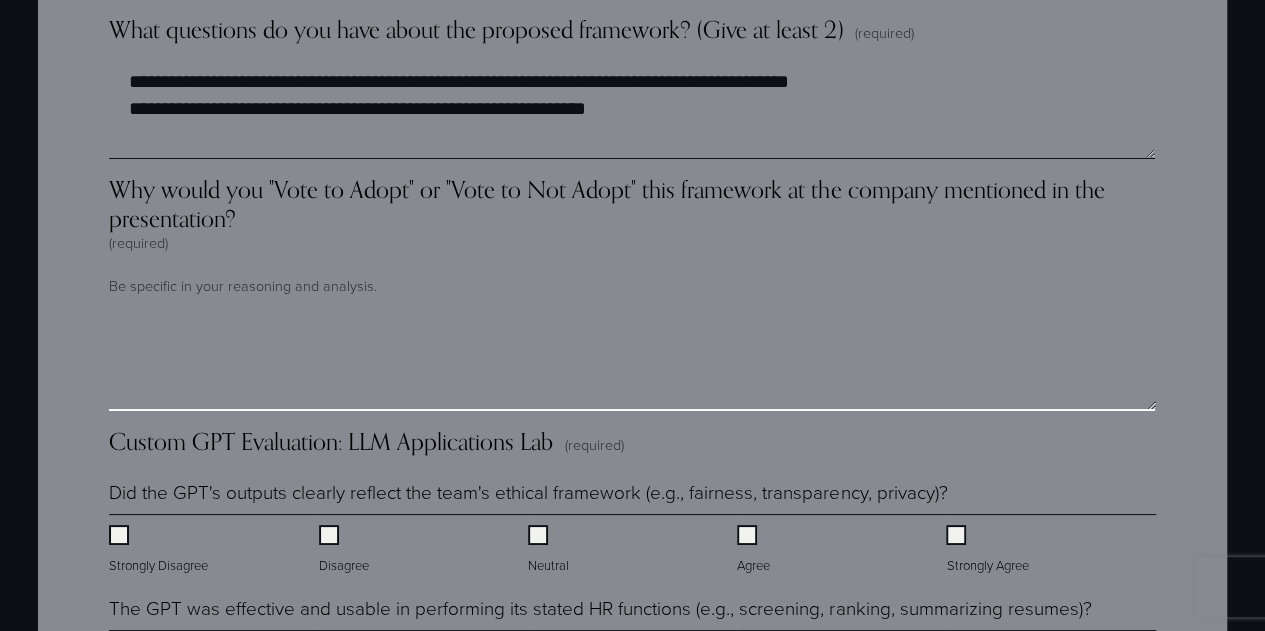 click on "Why would you "Vote to Adopt" or "Vote to Not Adopt" this framework at the company mentioned in the presentation? (required)" at bounding box center [632, 361] 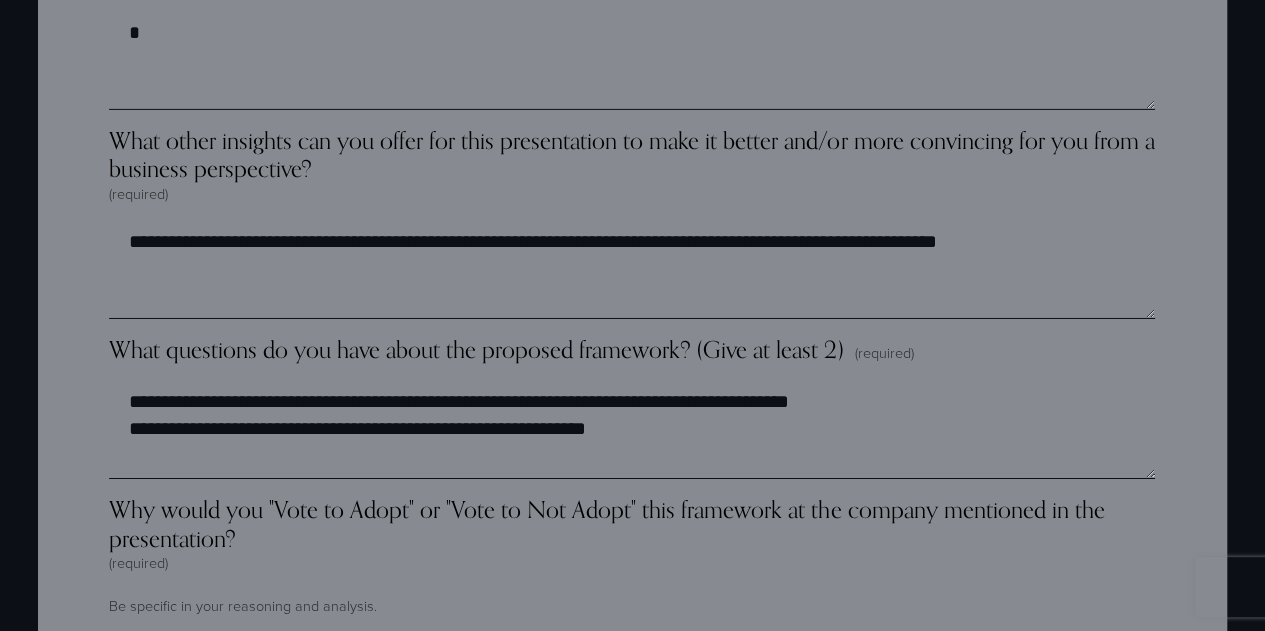 scroll, scrollTop: 3636, scrollLeft: 0, axis: vertical 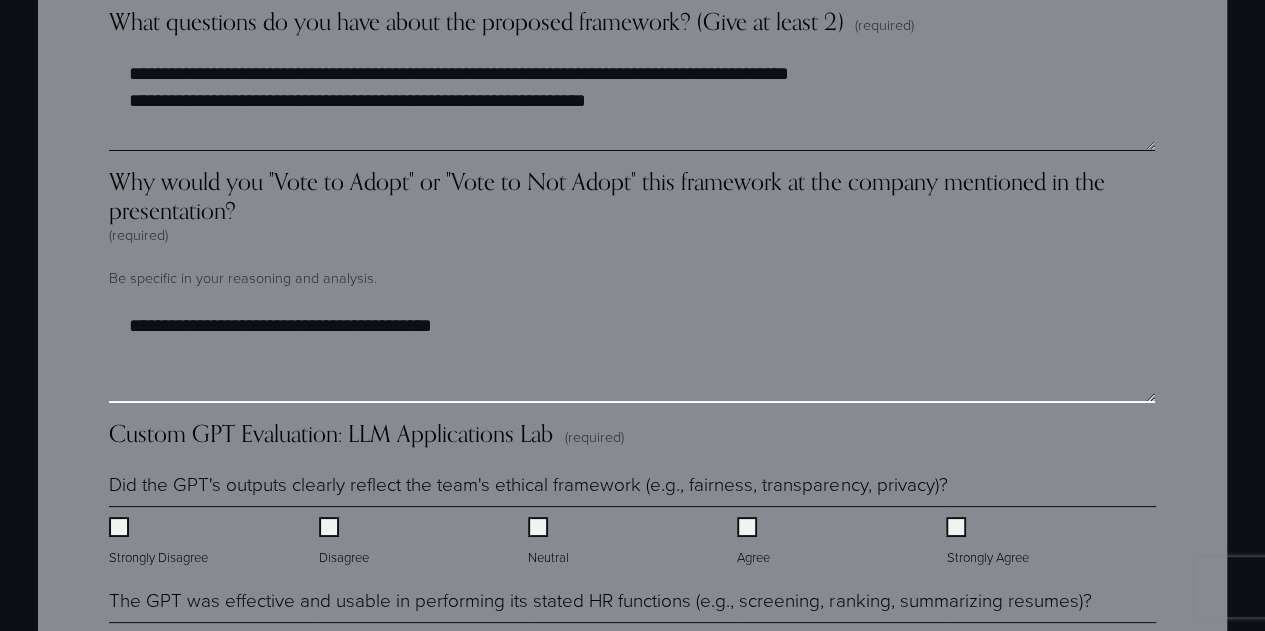 click on "**********" at bounding box center [631, 353] 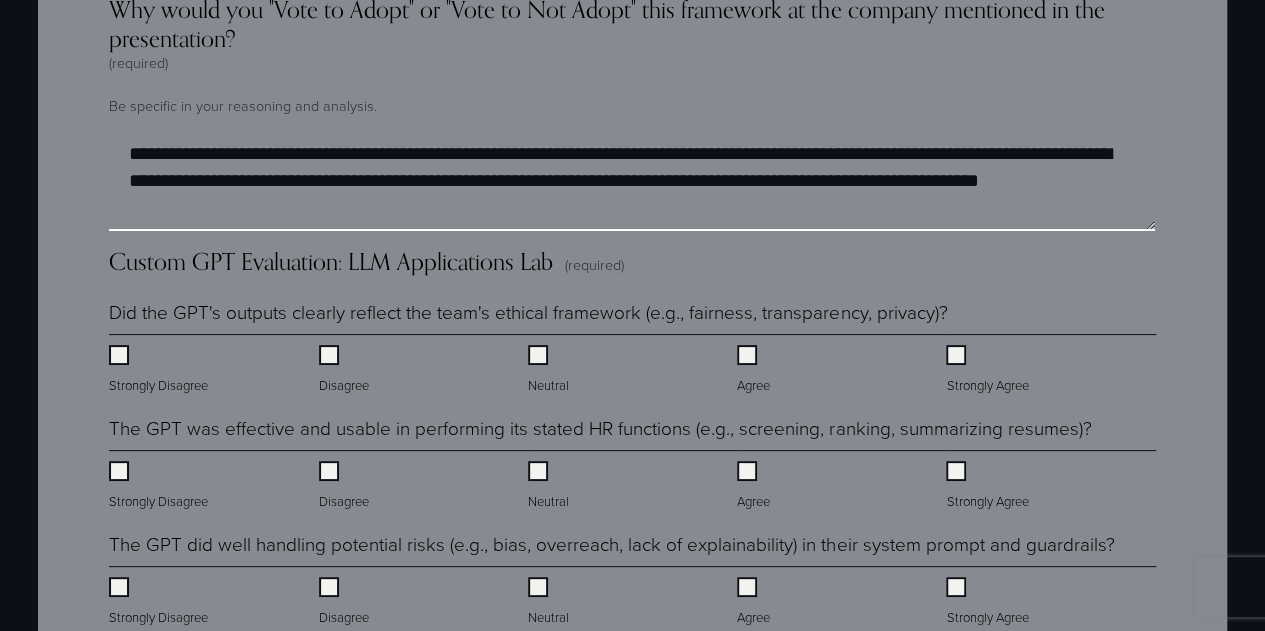 scroll, scrollTop: 3809, scrollLeft: 0, axis: vertical 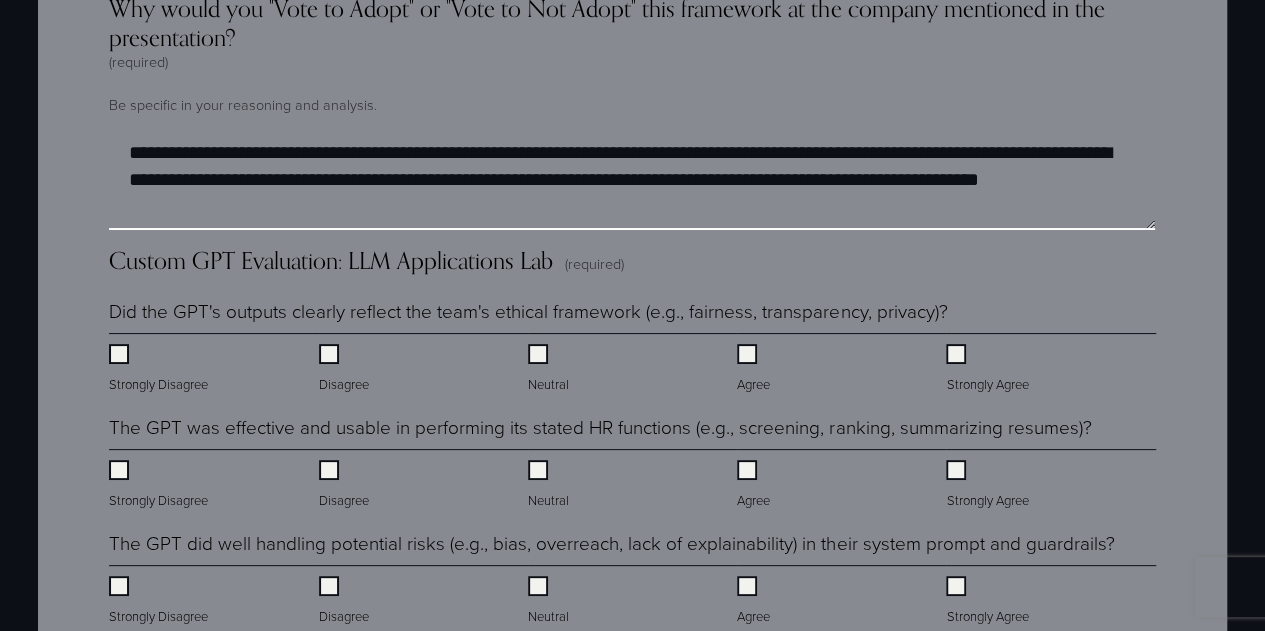 type on "**********" 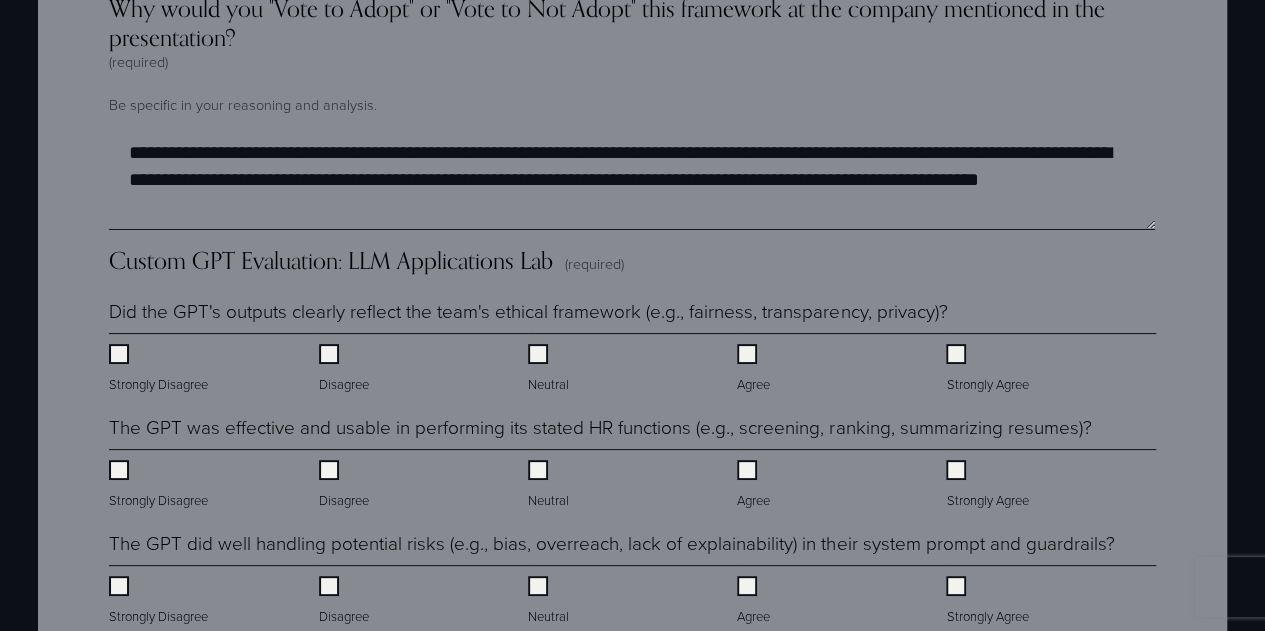 click on "Agree" at bounding box center (755, 485) 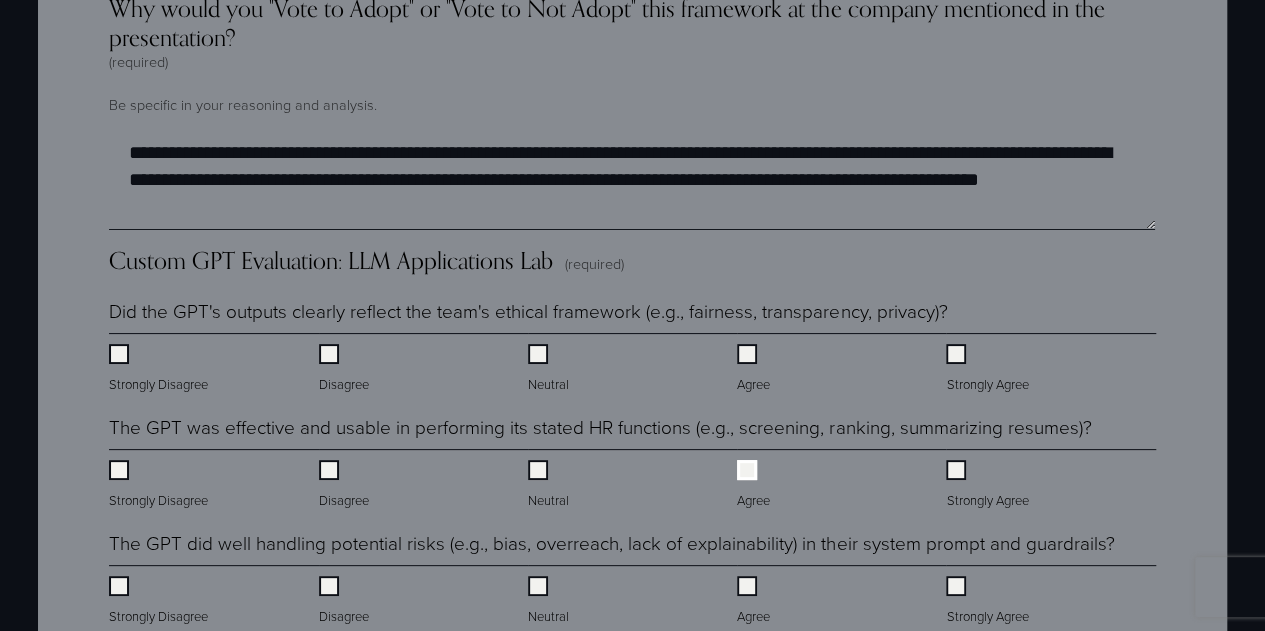 scroll, scrollTop: 3997, scrollLeft: 0, axis: vertical 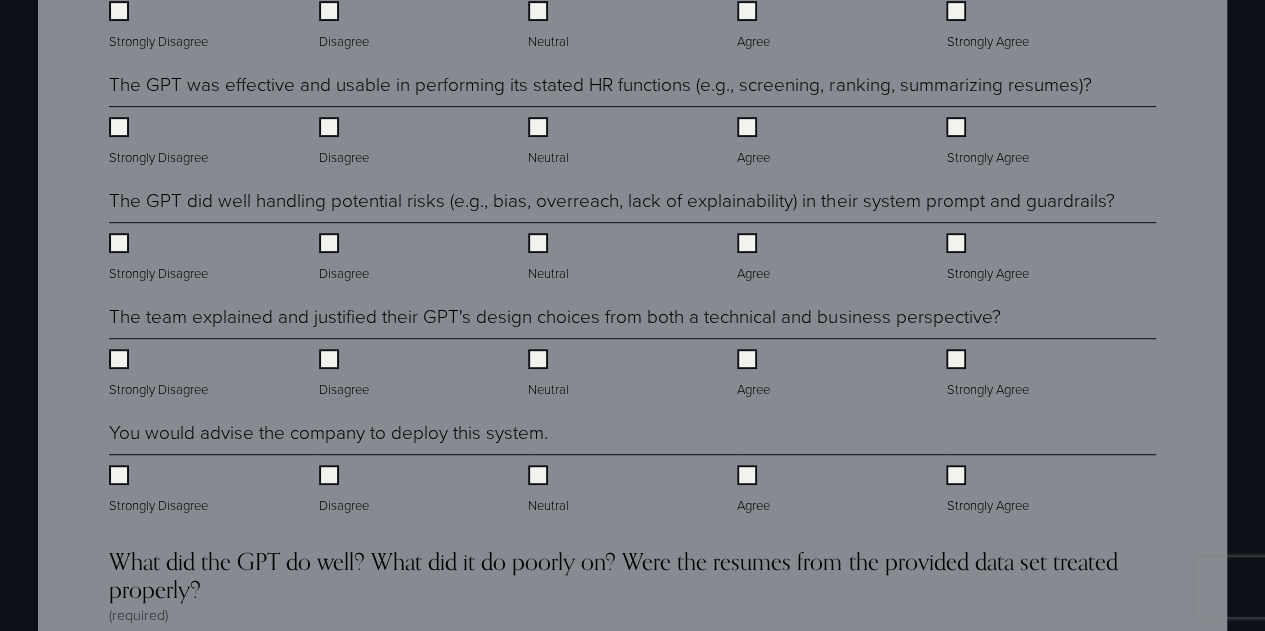 click on "Neutral" at bounding box center [632, 484] 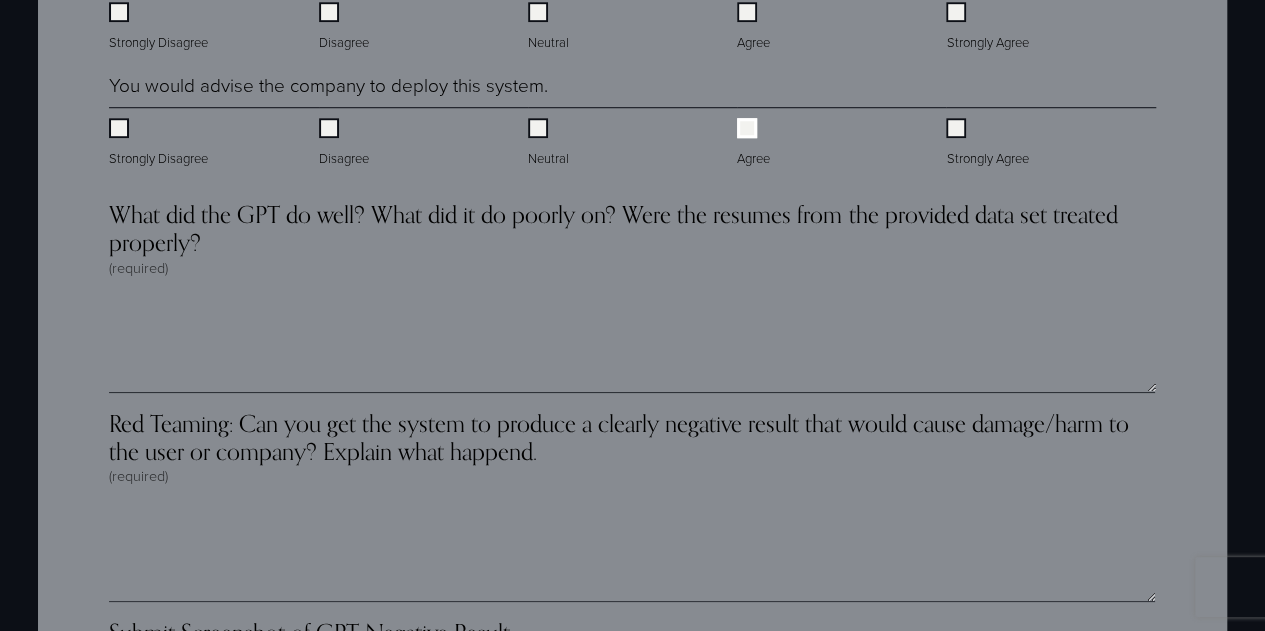 scroll, scrollTop: 4504, scrollLeft: 0, axis: vertical 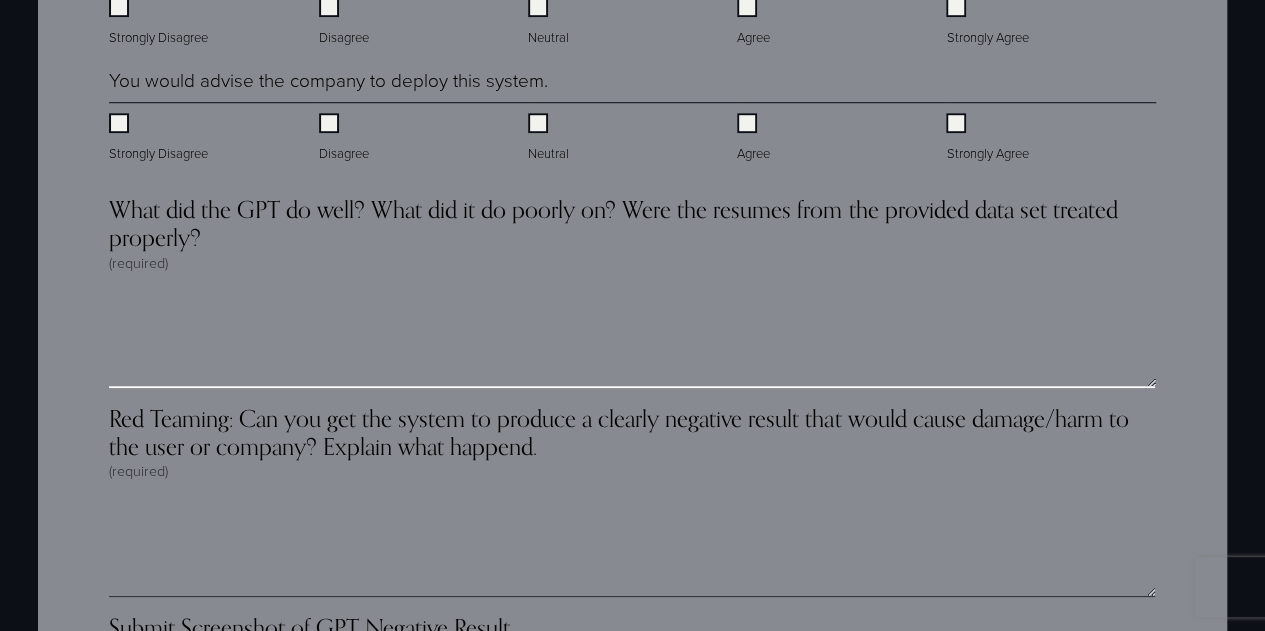 click on "What did the GPT do well? What did it do poorly on? Were the resumes from the provided data set treated properly? (required)" at bounding box center [632, 338] 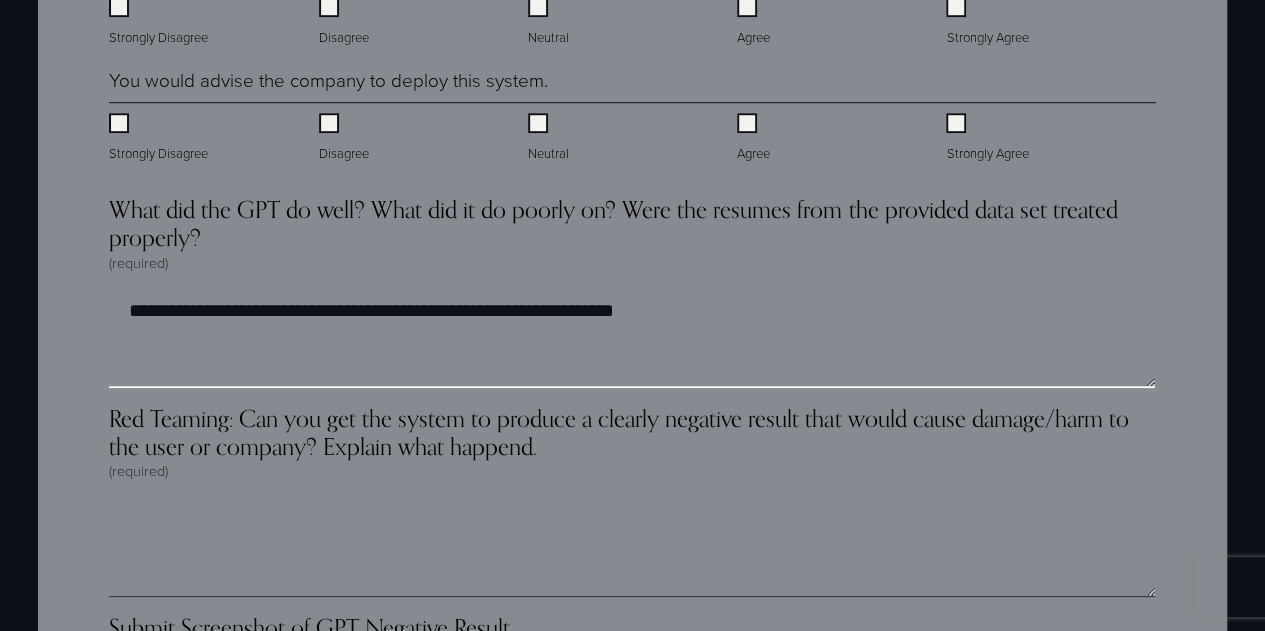 click on "**********" at bounding box center [631, 338] 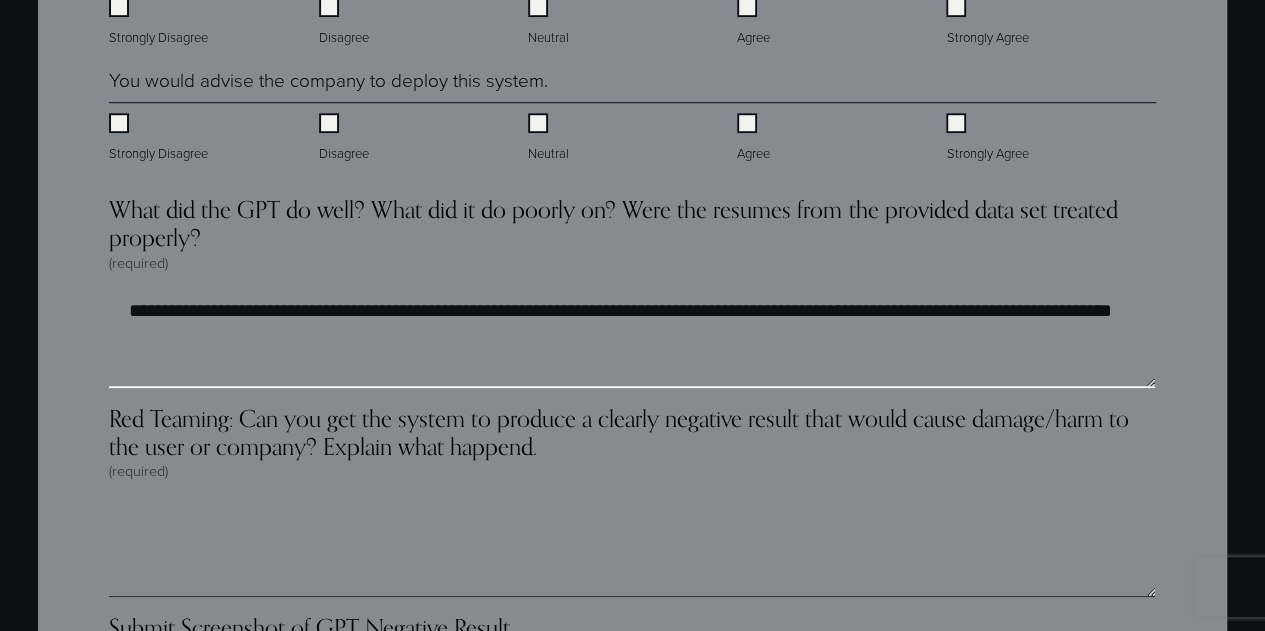 scroll, scrollTop: 0, scrollLeft: 0, axis: both 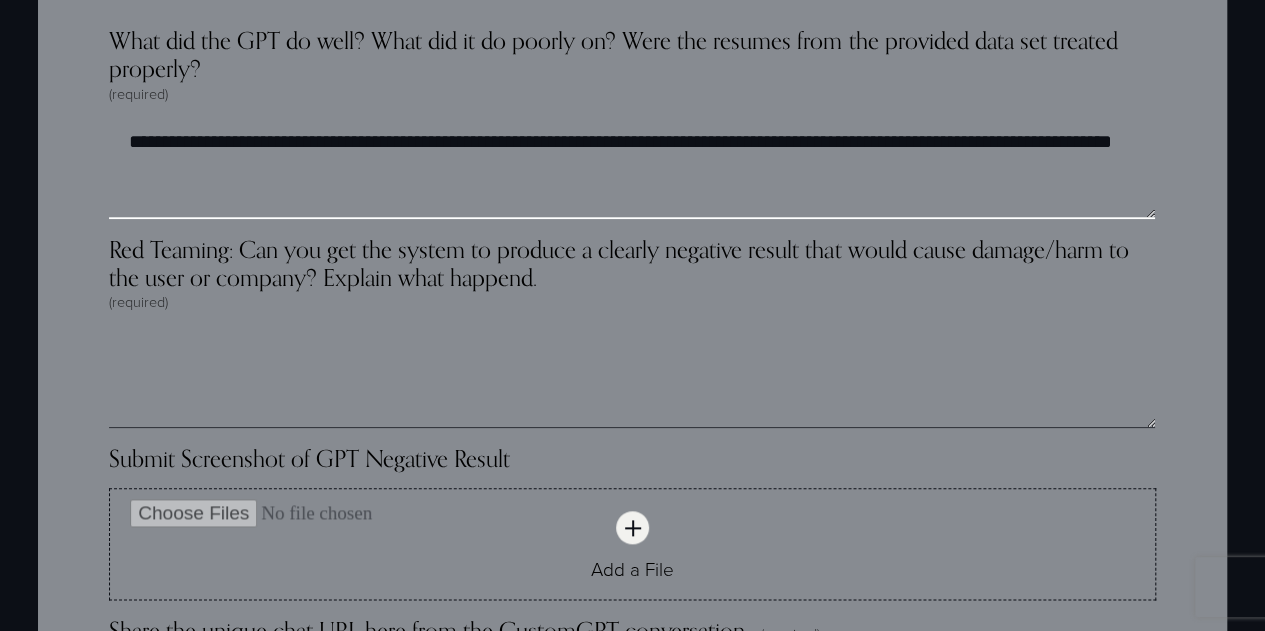 type on "**********" 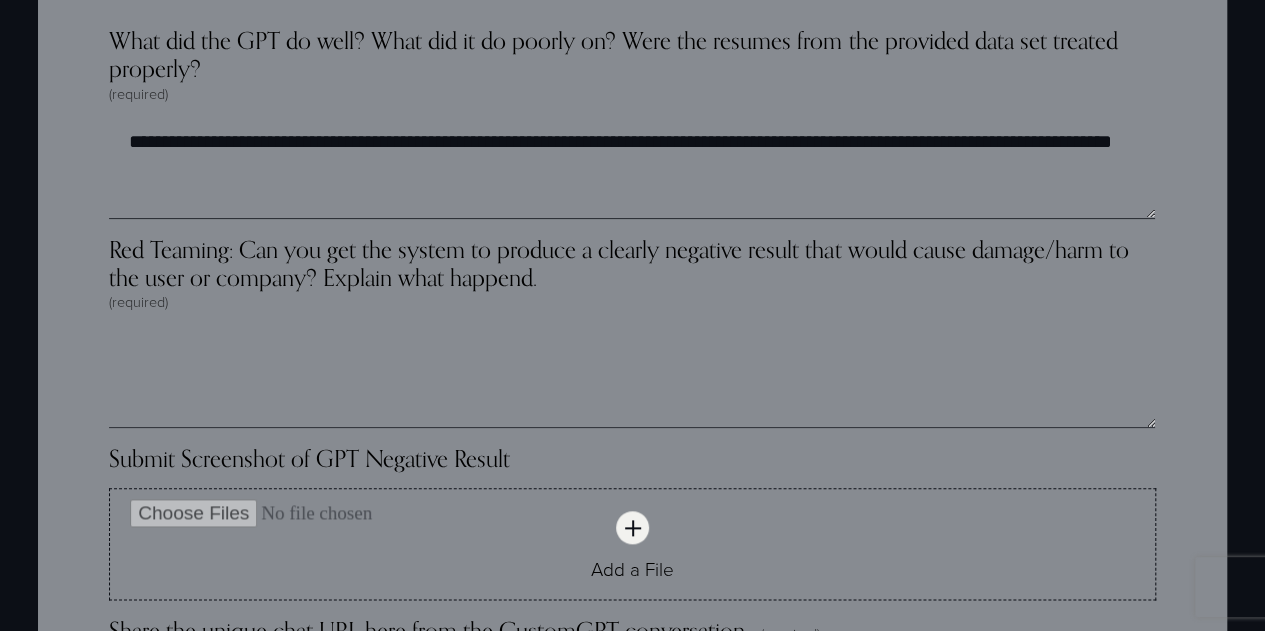 click on "Your Name (required) [FIRST] [LAST] Which Group Are You In? (required) [GROUP] [GROUP] [GROUP] [GROUP] Which Group Is Presenting? (required) [GROUP] [GROUP] [GROUP] [GROUP] What company is the framework for? (required) [COMPANY] Presentation Insights (required) The group presented a convincing AI Ethics Framework for their industry and company of choice Strongly Disagree Disagree Neutral Agree Strongly Agree You would vote to adopt this Framework as a C-Level executive or board member Strongly Disagree Disagree Neutral Agree Strongly Agree The group showed clear logic and reasoning for why each element was chosen for the Framework Strongly Disagree Disagree Neutral Agree Strongly Agree The group clearly defined the Structure and Content of their Framework Strongly Disagree Disagree Neutral Agree Strongly Agree The Framework relates to the reading in Ethical Machines Strongly Disagree Disagree Neutral Agree Strongly Agree Strongly Disagree Disagree Neutral Agree Strongly Agree [SYMBOL]" at bounding box center [632, -681] 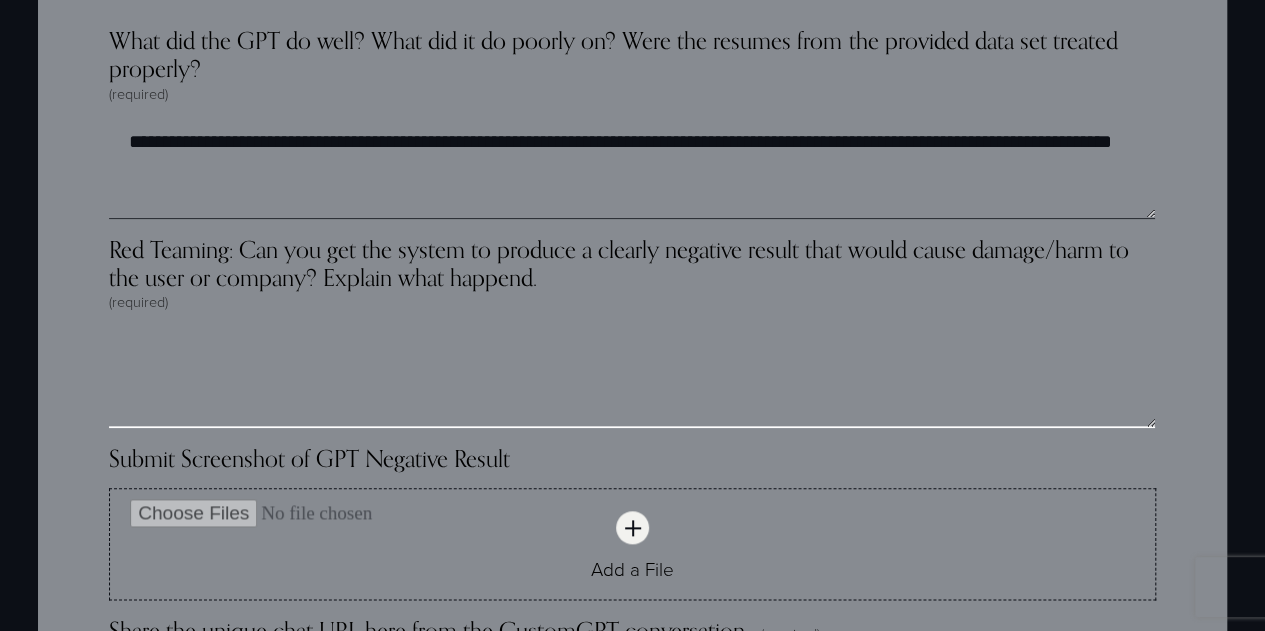 click on "Red Teaming: Can you get the system to produce a clearly negative result that would cause damage/harm to the user or company? Explain what happend. (required)" at bounding box center (632, 378) 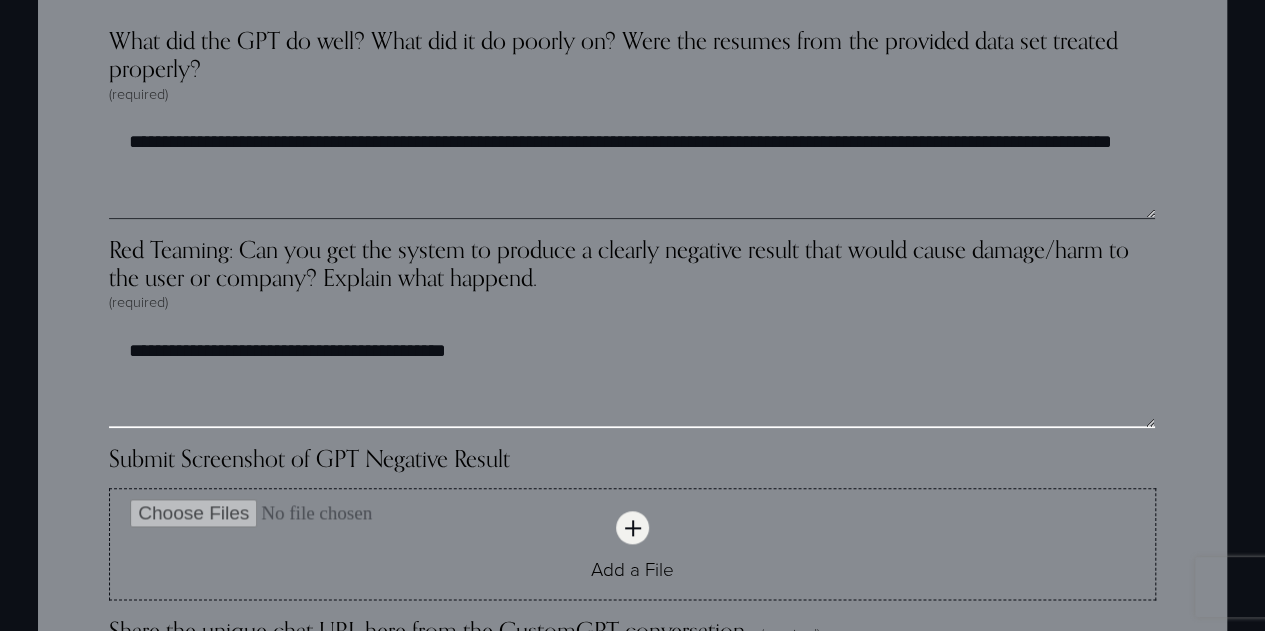 type on "**********" 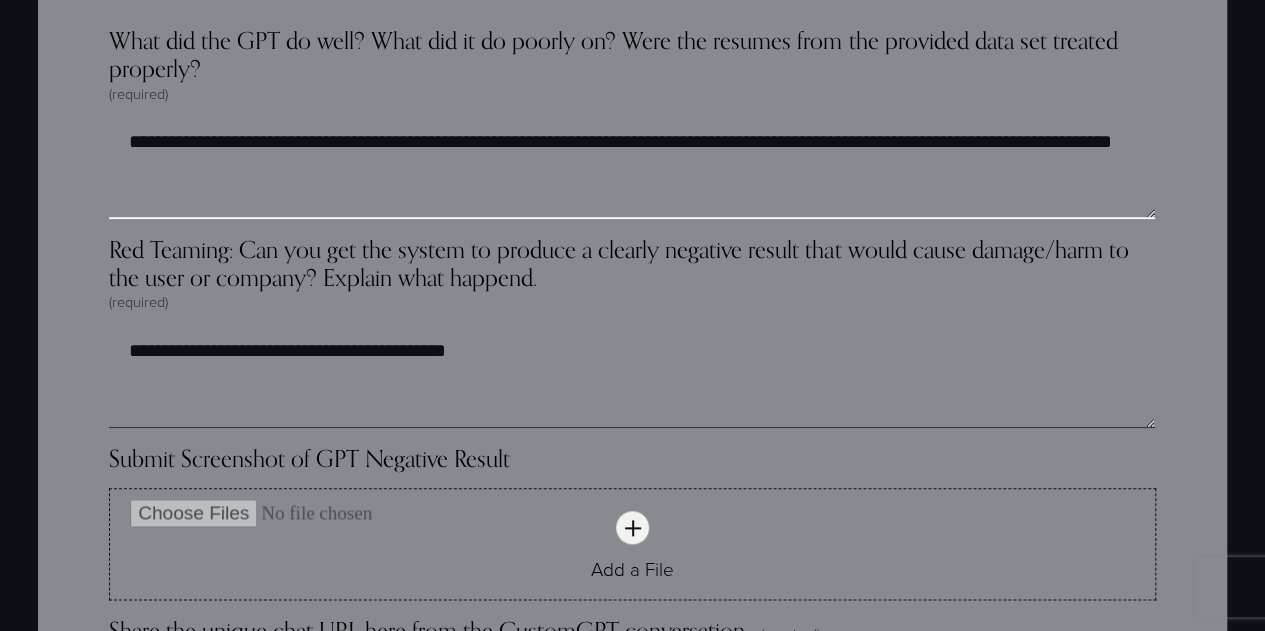click on "**********" at bounding box center (631, 169) 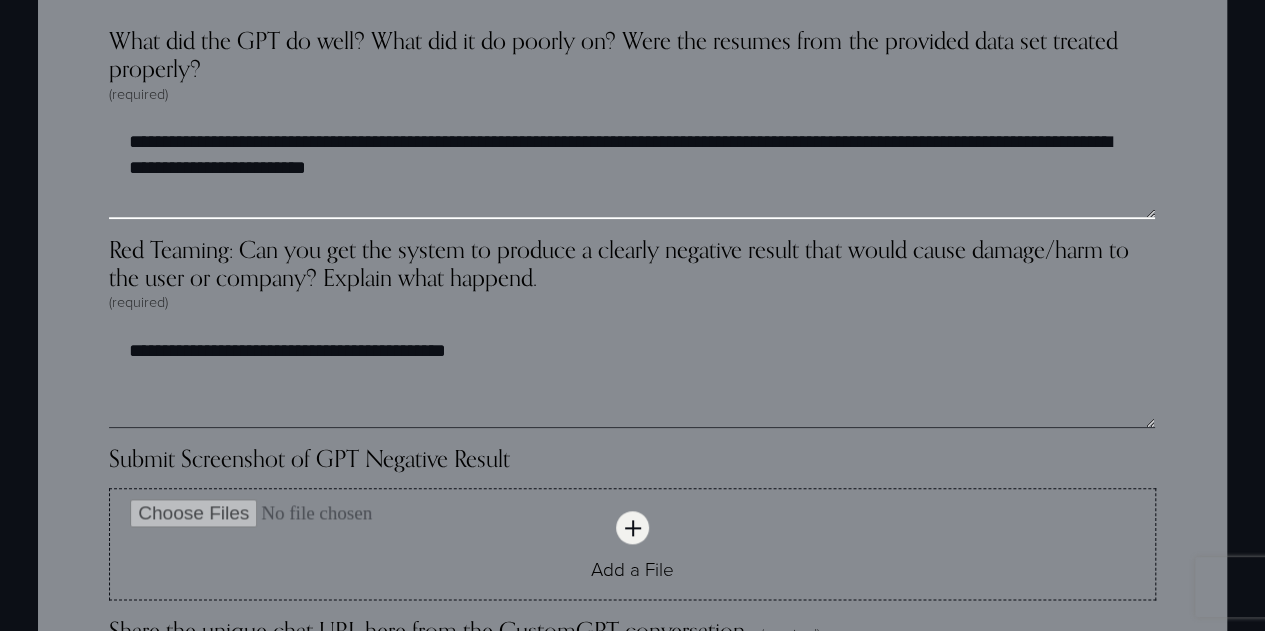 type on "**********" 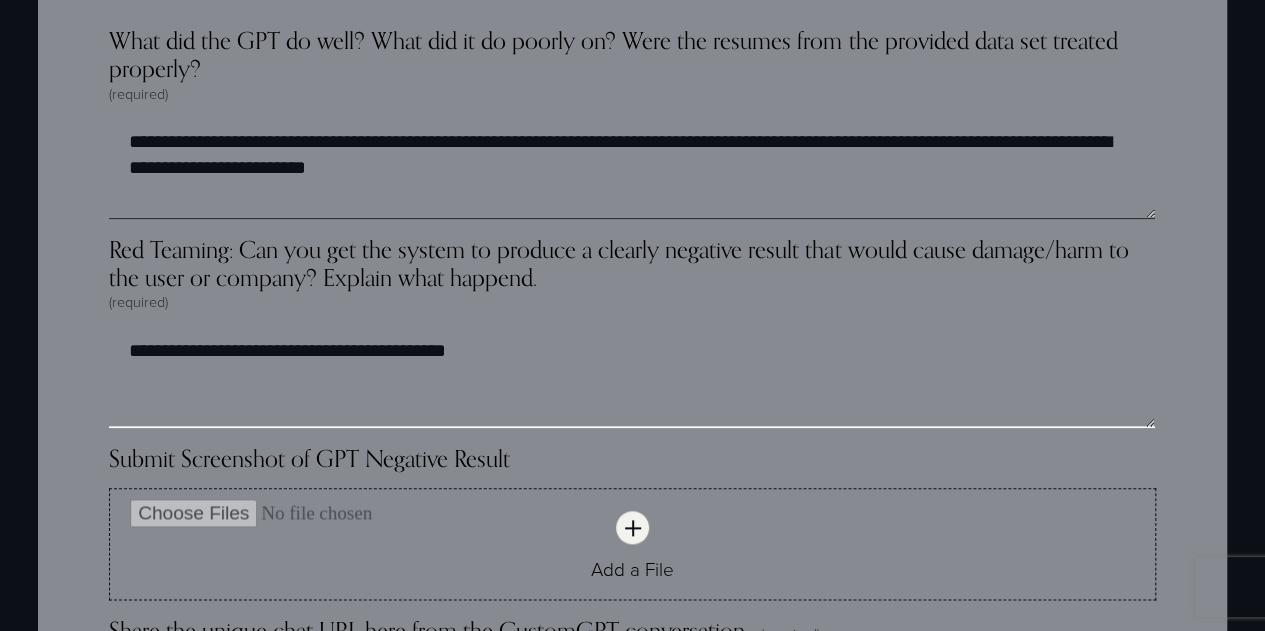 click on "**********" at bounding box center (631, 378) 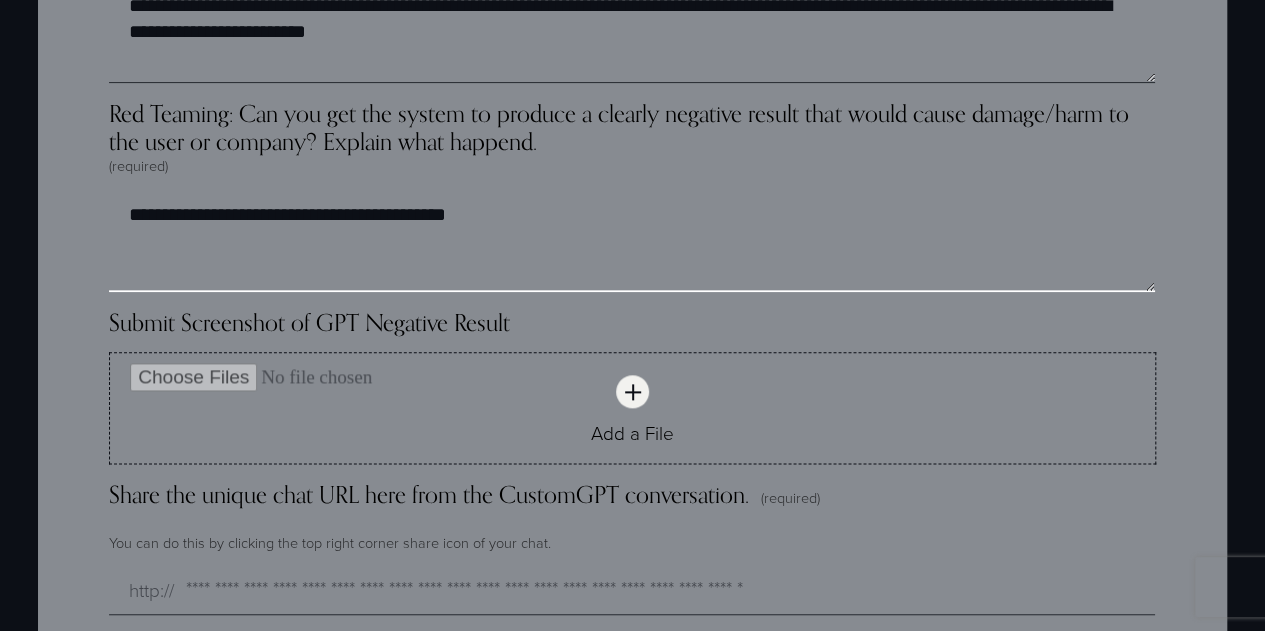 scroll, scrollTop: 4966, scrollLeft: 0, axis: vertical 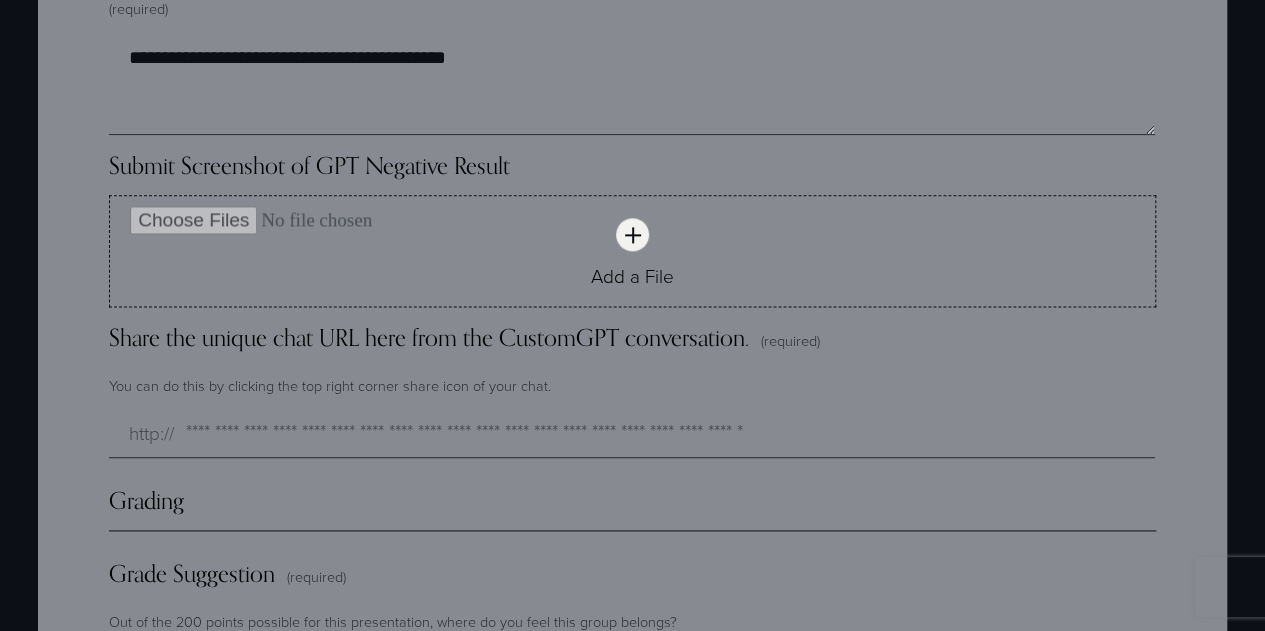 click on "Your Name (required) [FIRST] [LAST] Which Group Are You In? (required) [GROUP] [GROUP] [GROUP] [GROUP] Which Group Is Presenting? (required) [GROUP] [GROUP] [GROUP] [GROUP] What company is the framework for? (required) [COMPANY] Presentation Insights (required) The group presented a convincing AI Ethics Framework for their industry and company of choice Strongly Disagree Disagree Neutral Agree Strongly Agree You would vote to adopt this Framework as a C-Level executive or board member Strongly Disagree Disagree Neutral Agree Strongly Agree The group showed clear logic and reasoning for why each element was chosen for the Framework Strongly Disagree Disagree Neutral Agree Strongly Agree The group clearly defined the Structure and Content of their Framework Strongly Disagree Disagree Neutral Agree Strongly Agree The Framework relates to the reading in Ethical Machines Strongly Disagree Disagree Neutral Agree Strongly Agree Strongly Disagree Disagree Neutral Agree Strongly Agree [SYMBOL]" at bounding box center [632, -974] 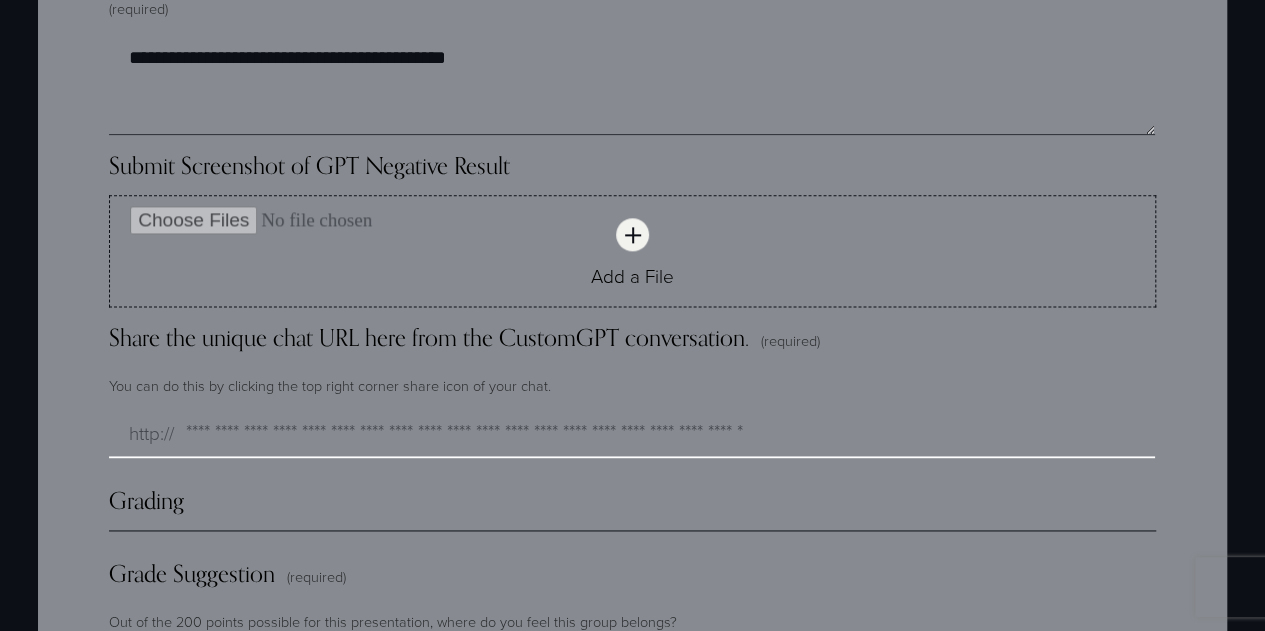 click on "Share the unique chat URL here from the CustomGPT conversation. (required)" at bounding box center (632, 434) 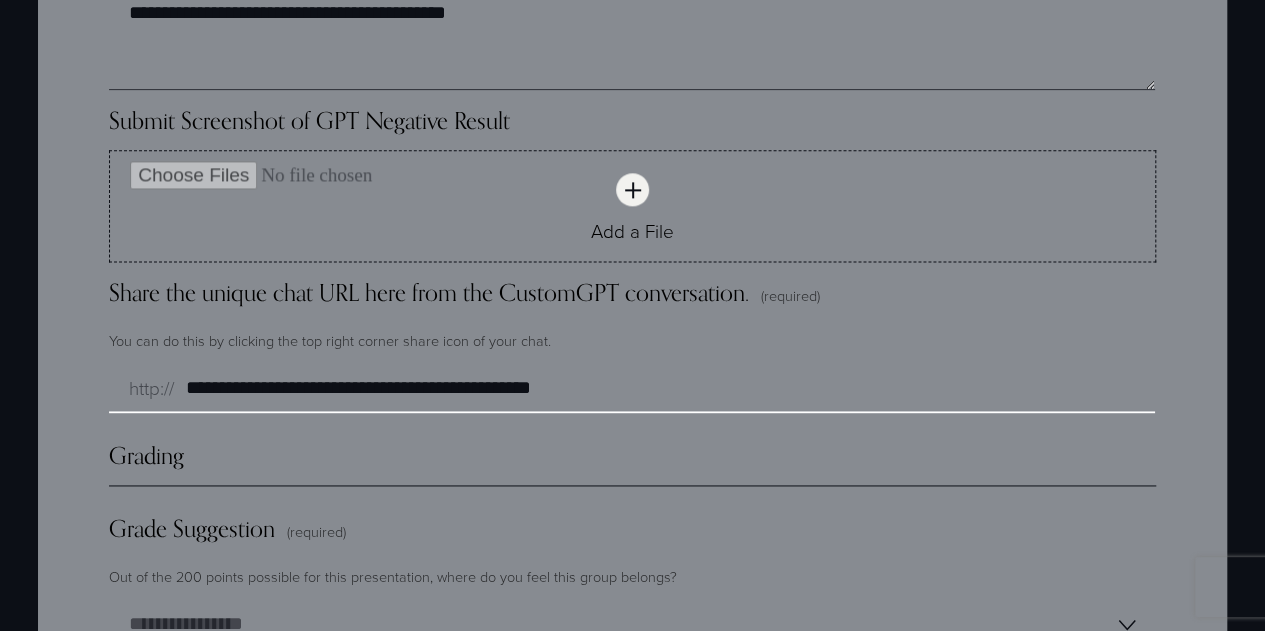 scroll, scrollTop: 5012, scrollLeft: 0, axis: vertical 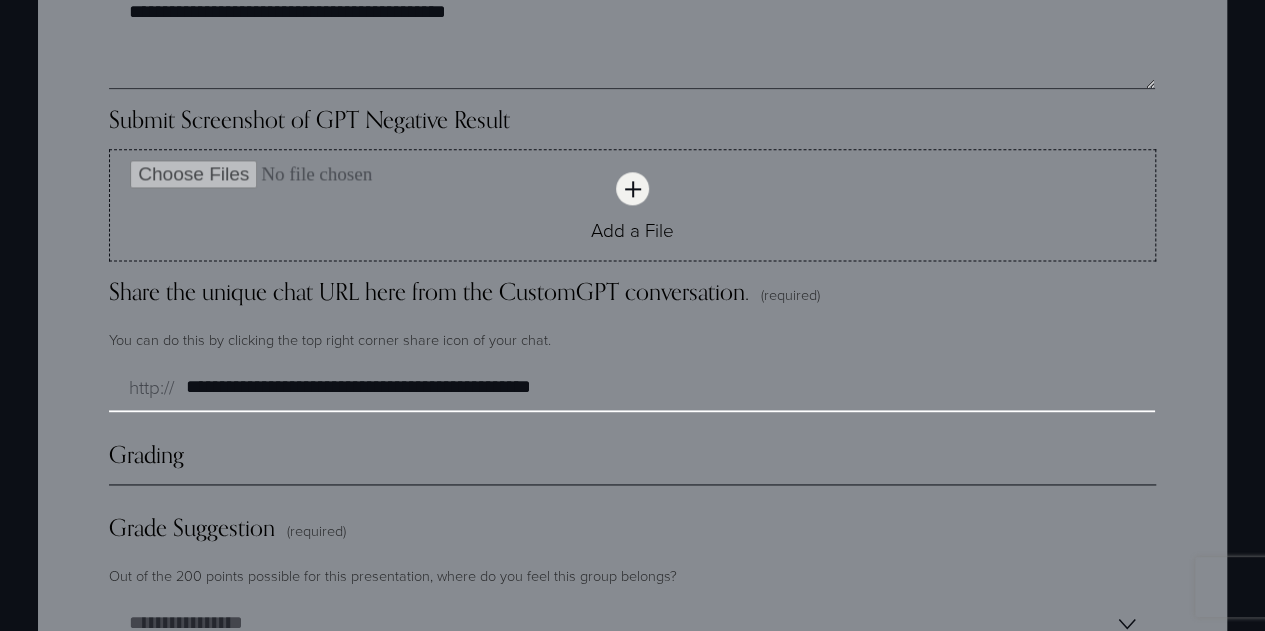 type on "**********" 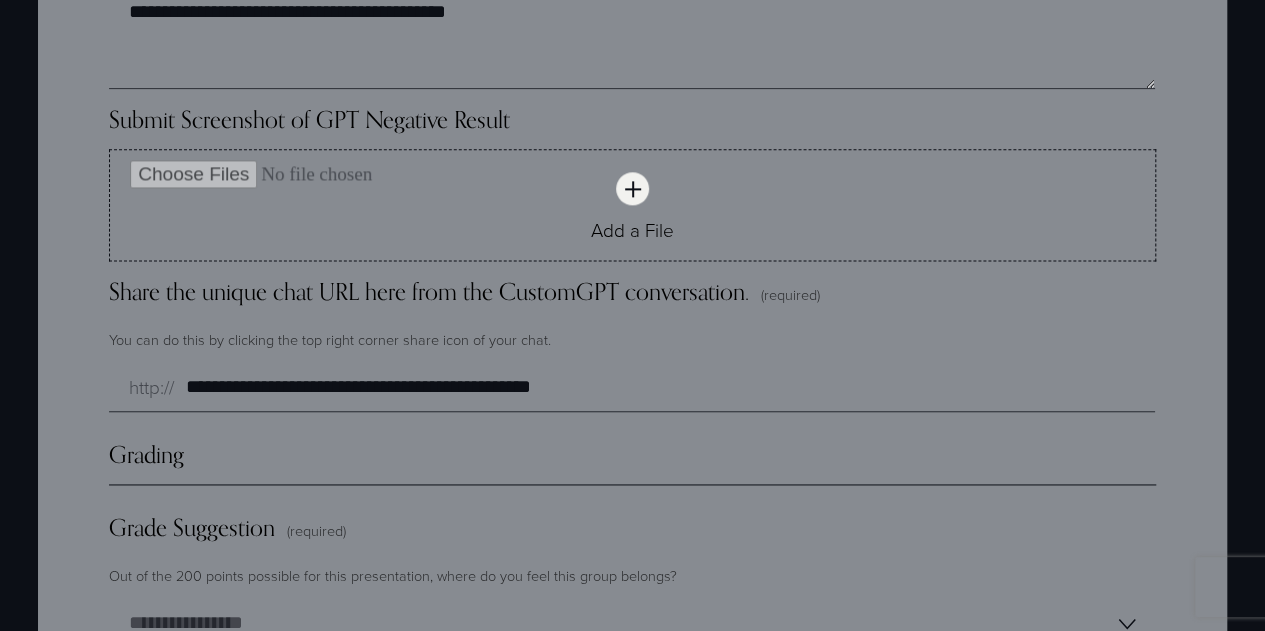 click on "Grading" at bounding box center [632, 462] 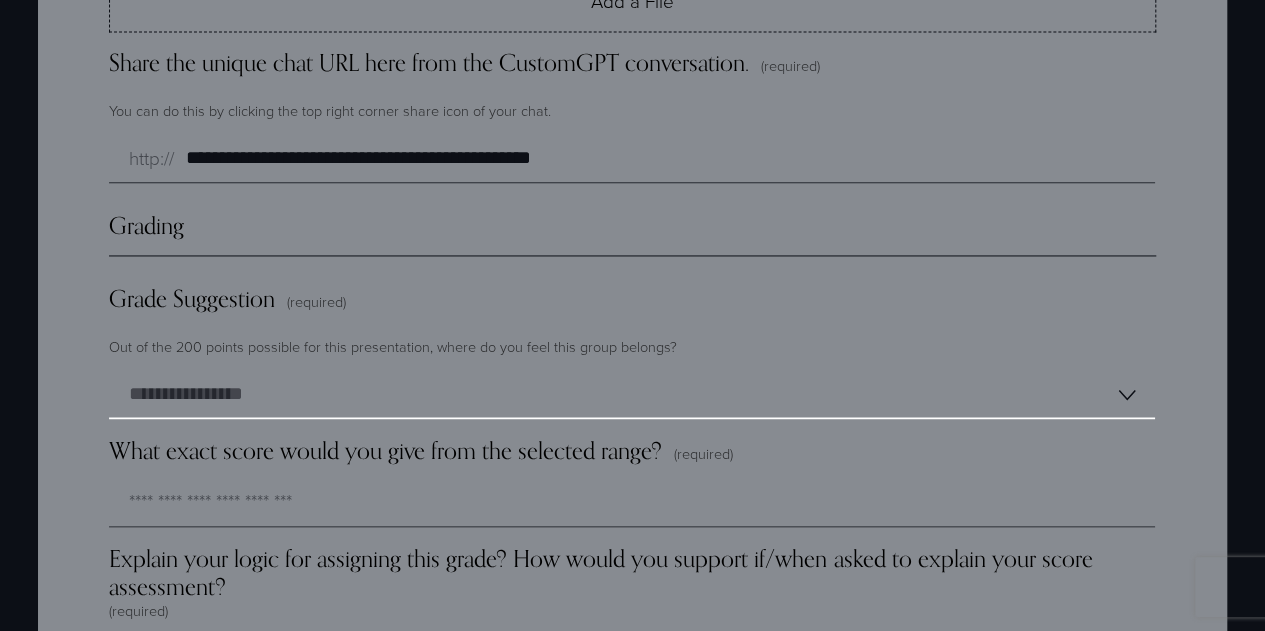 click on "**********" at bounding box center [632, 395] 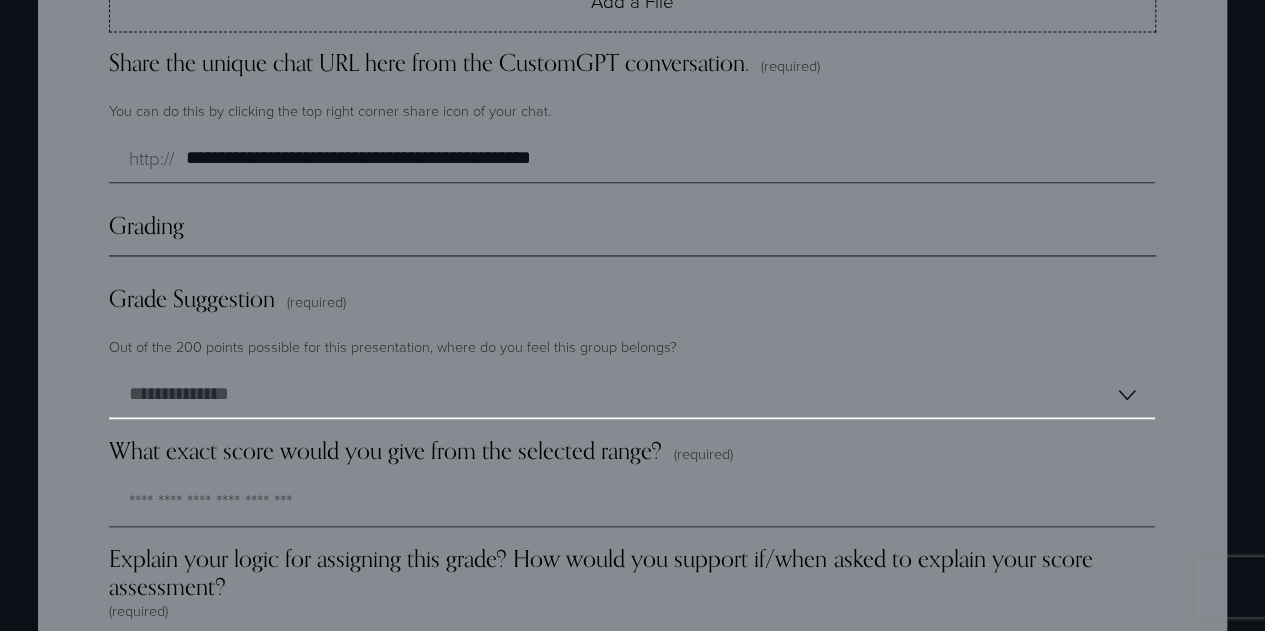 click on "**********" at bounding box center [632, 395] 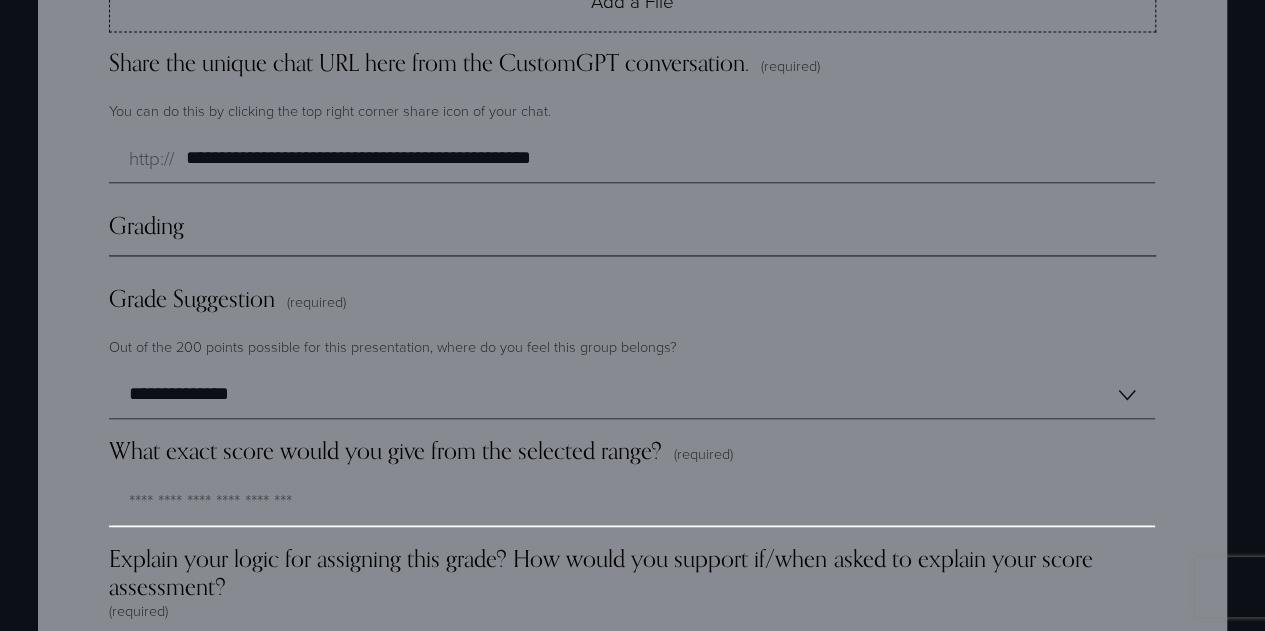 click on "What exact score would you give from the selected range? (required)" at bounding box center [632, 503] 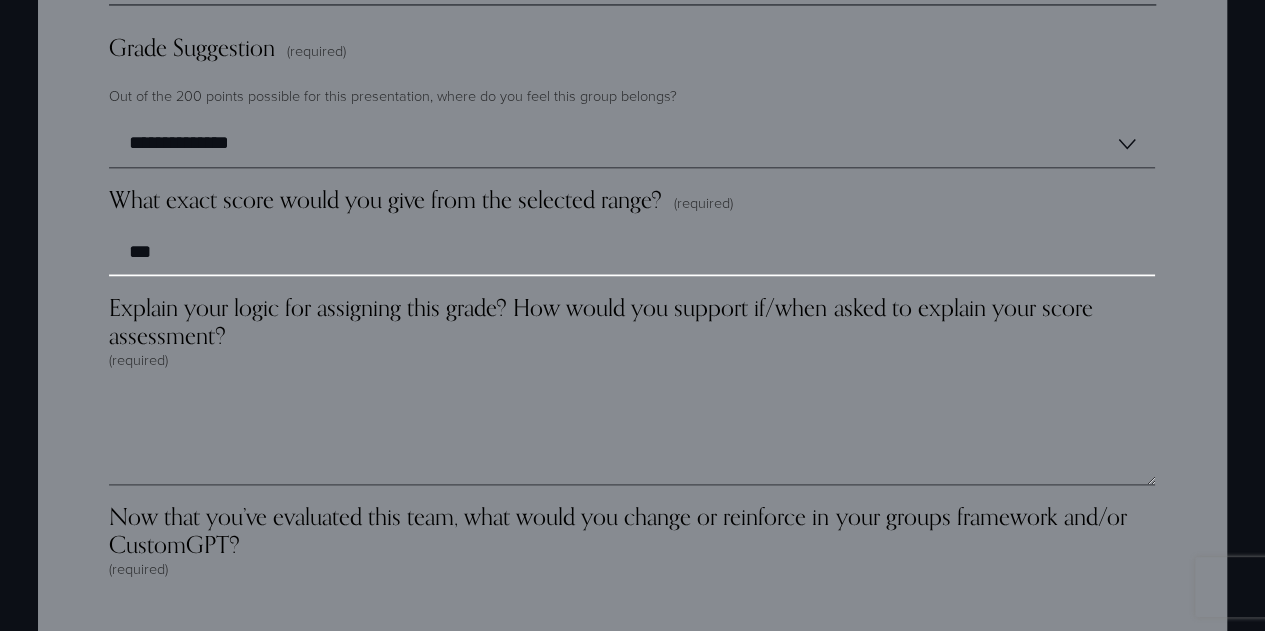 scroll, scrollTop: 5494, scrollLeft: 0, axis: vertical 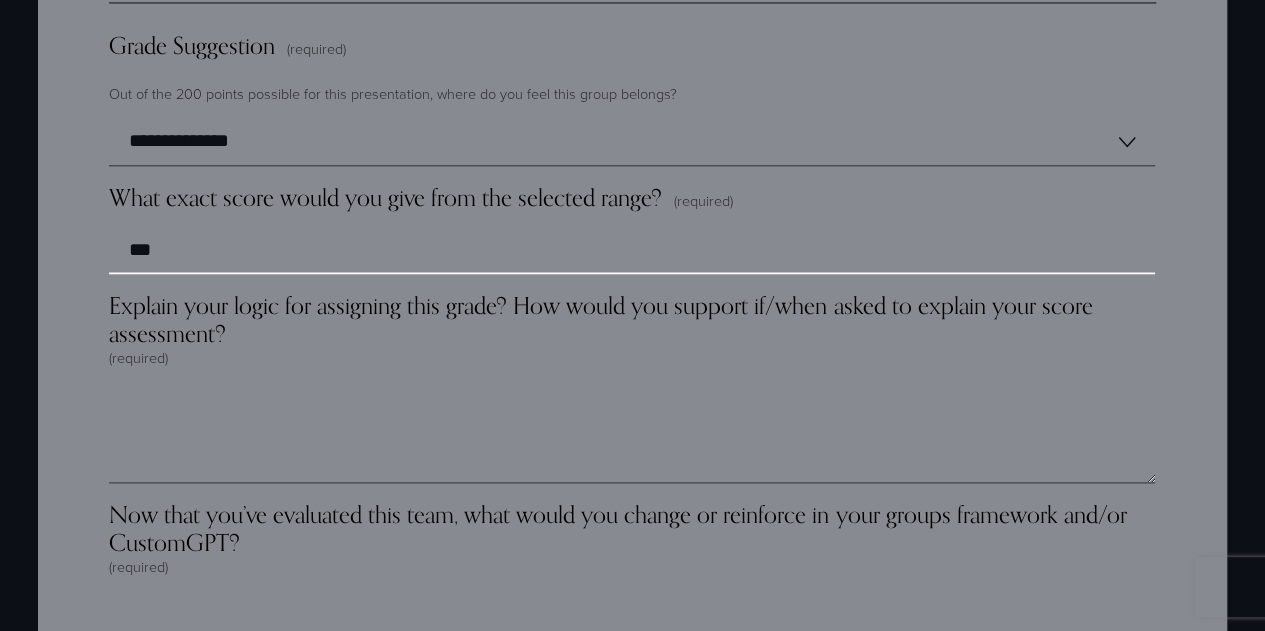 type on "***" 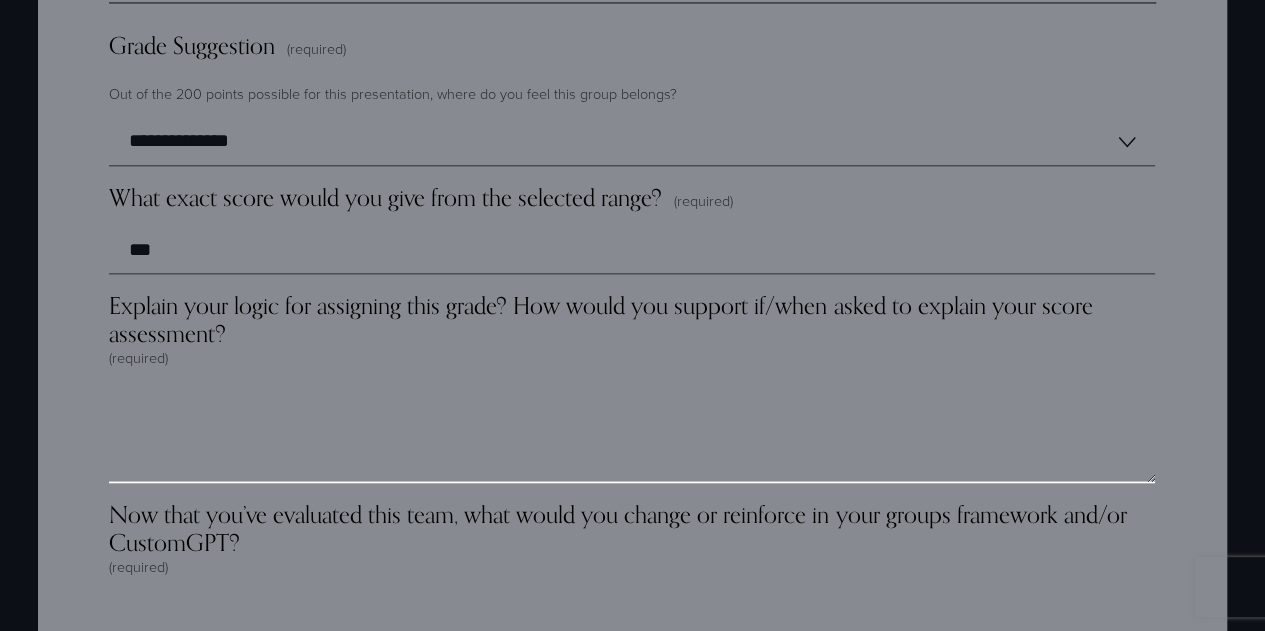 click on "Explain your logic for assigning this grade? How would you support if/when asked to explain  your score assessment? (required)" at bounding box center (632, 433) 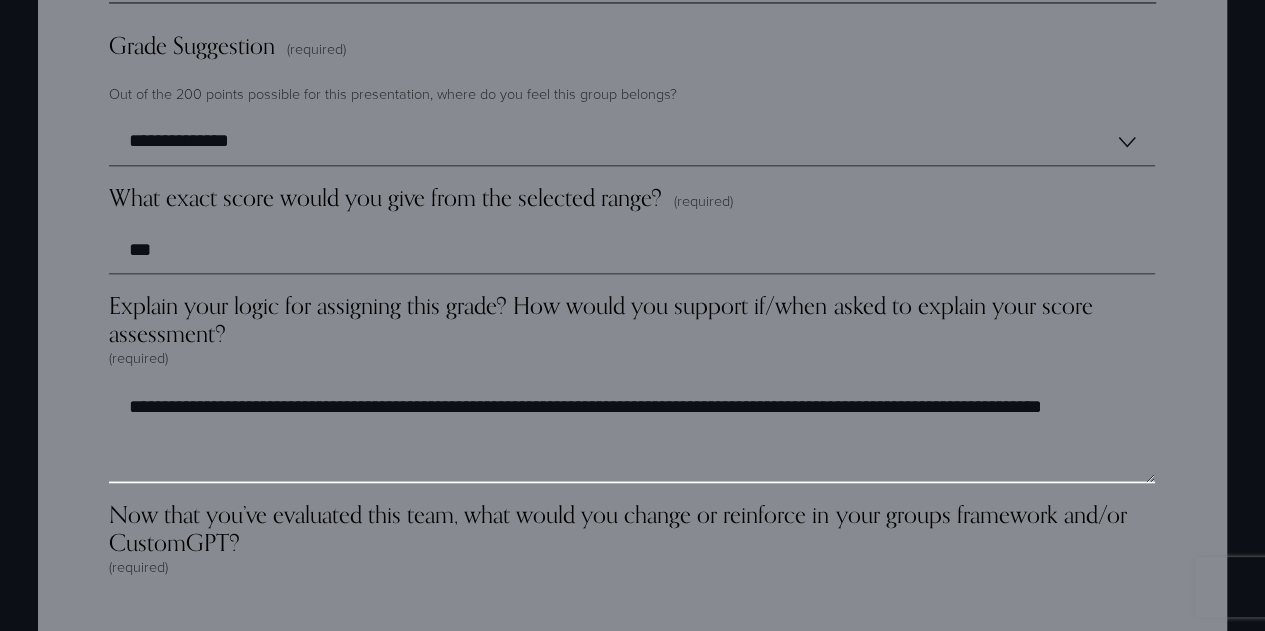 click on "**********" at bounding box center [631, 433] 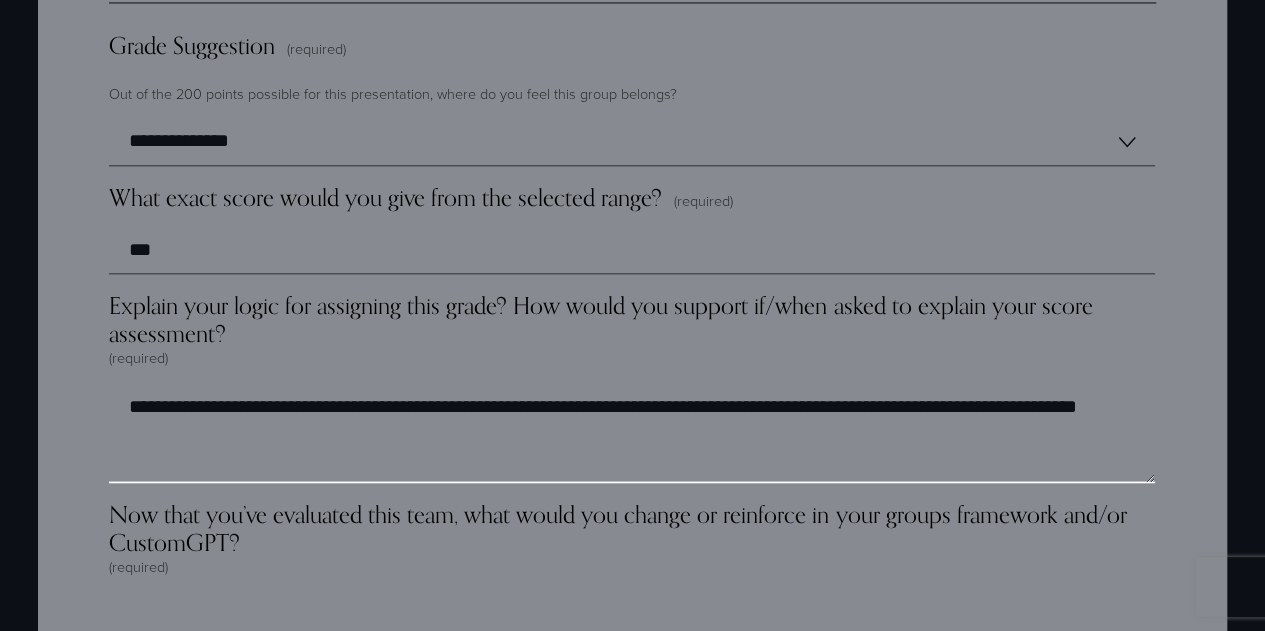 click on "**********" at bounding box center (631, 433) 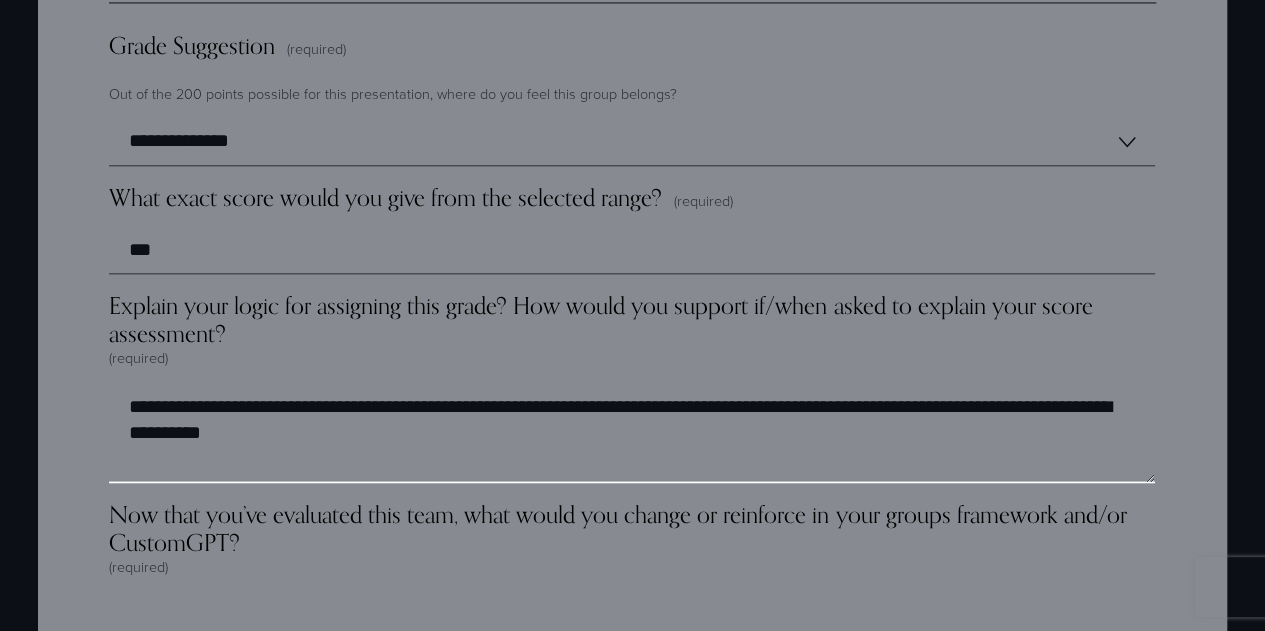 click on "**********" at bounding box center [631, 433] 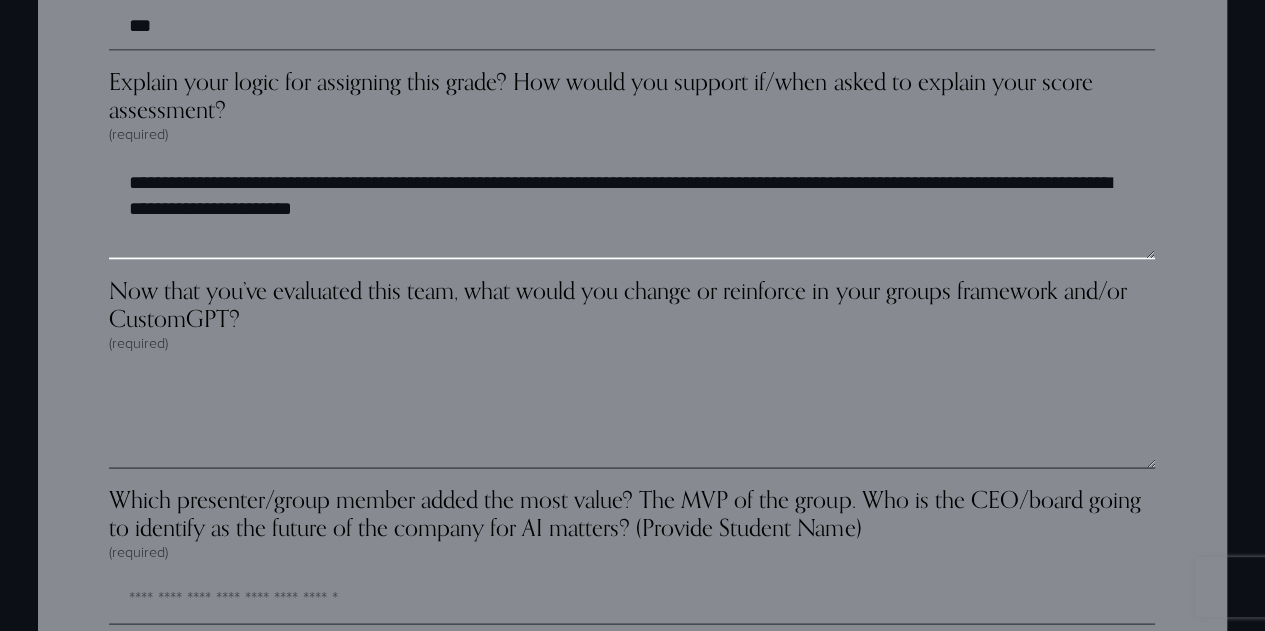 scroll, scrollTop: 5718, scrollLeft: 0, axis: vertical 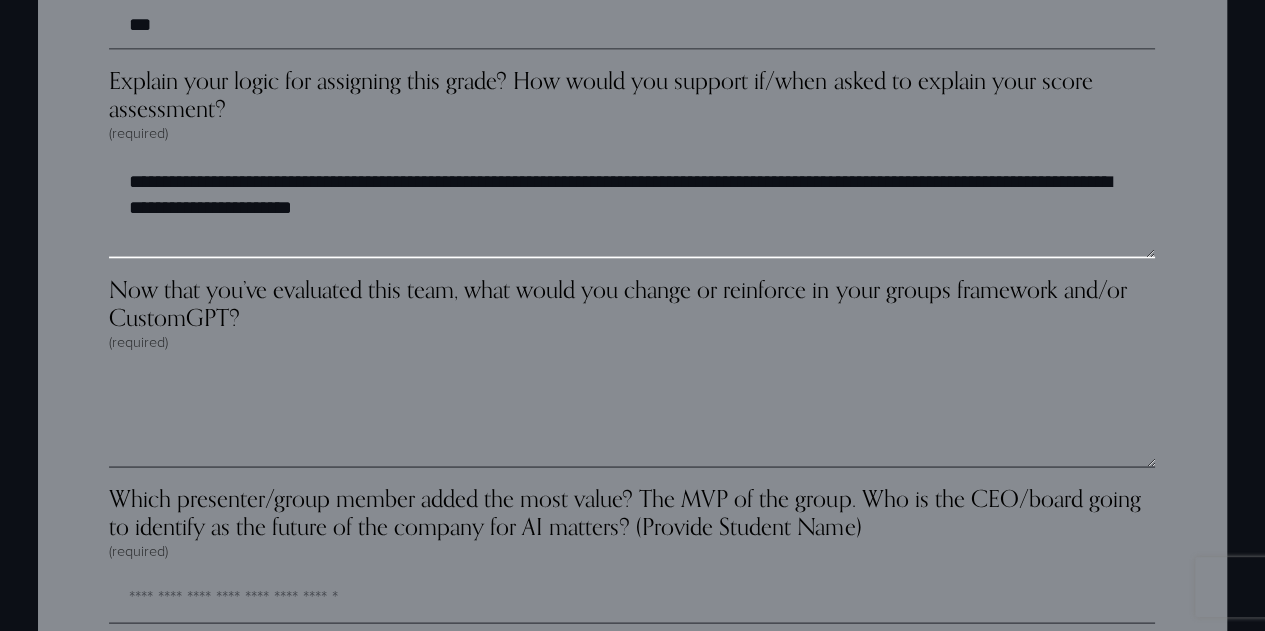 type on "**********" 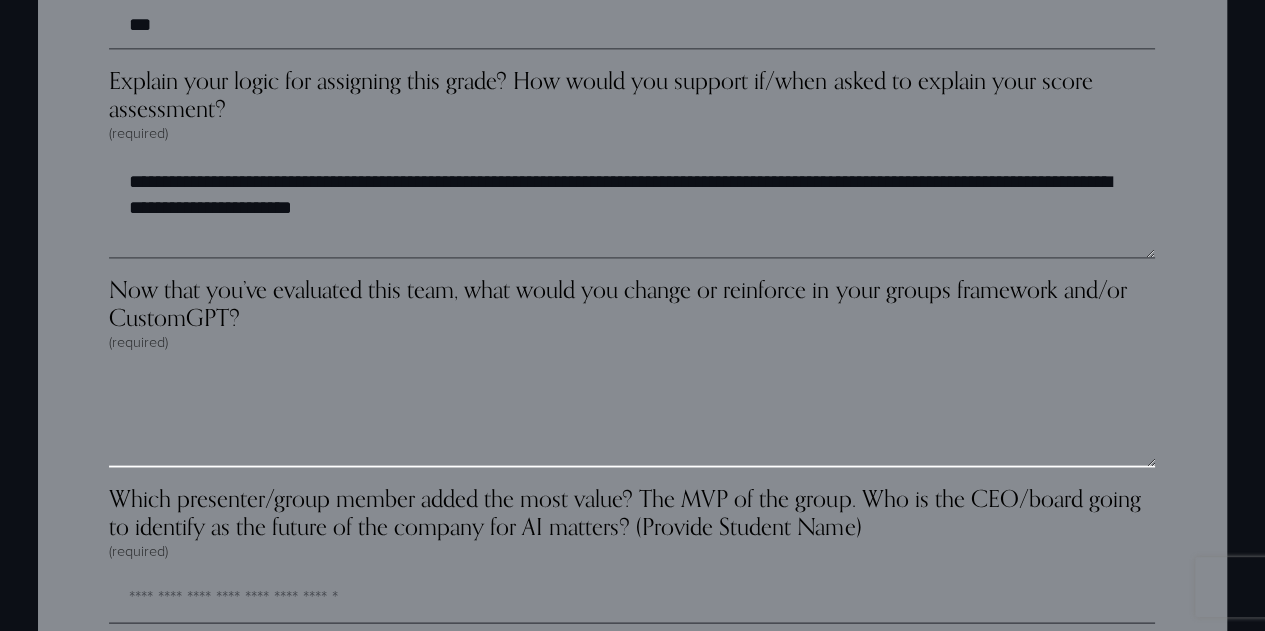 click on "Now that you’ve evaluated this team, what would you change or reinforce in your groups framework and/or CustomGPT? (required)" at bounding box center [632, 418] 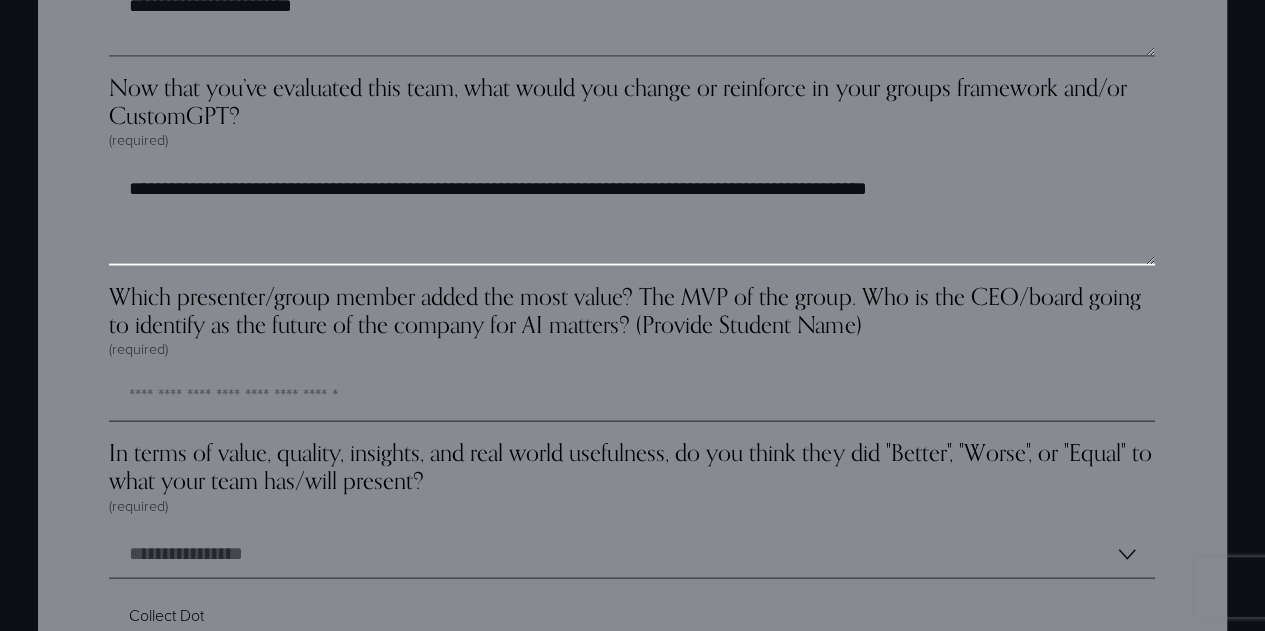 scroll, scrollTop: 5944, scrollLeft: 0, axis: vertical 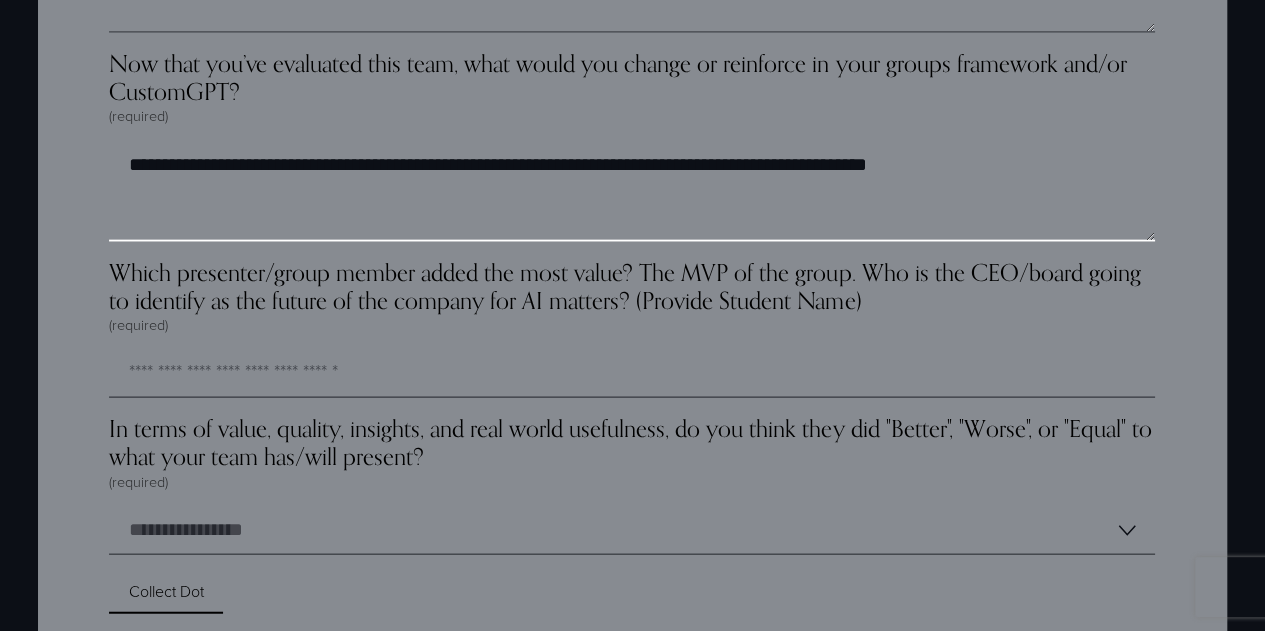type on "**********" 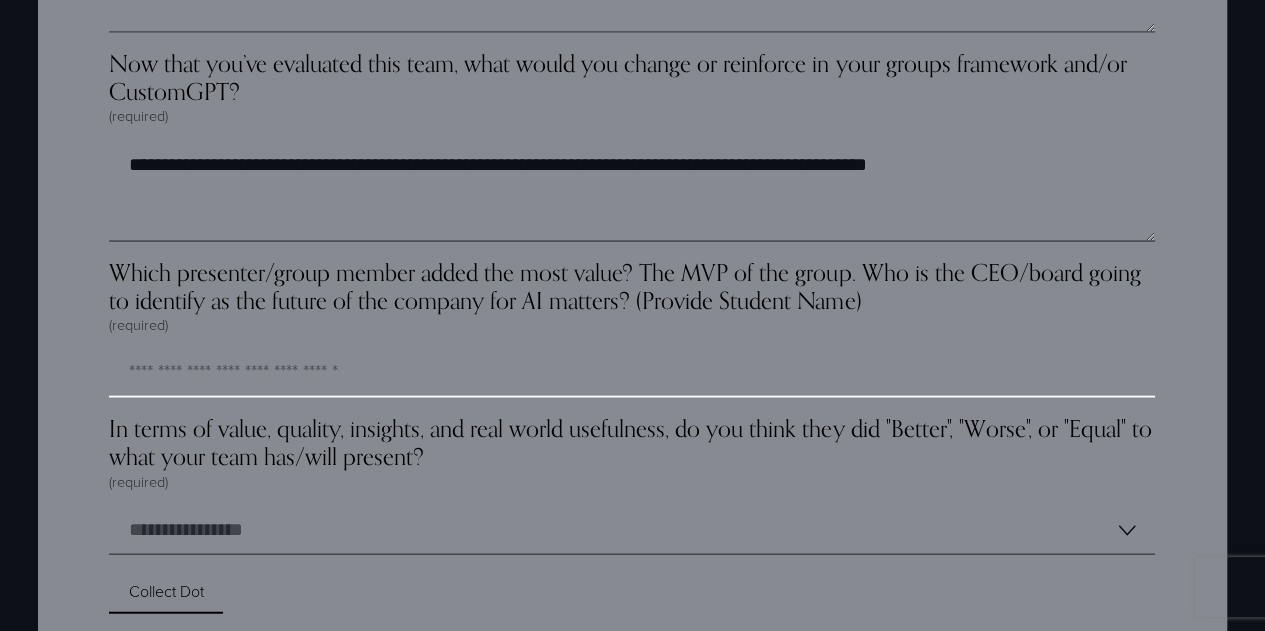 click on "Which presenter/group member added the most value? The MVP of the group. Who is the CEO/board going to identify as the future of the company for AI matters? (Provide Student Name) (required)" at bounding box center (632, 374) 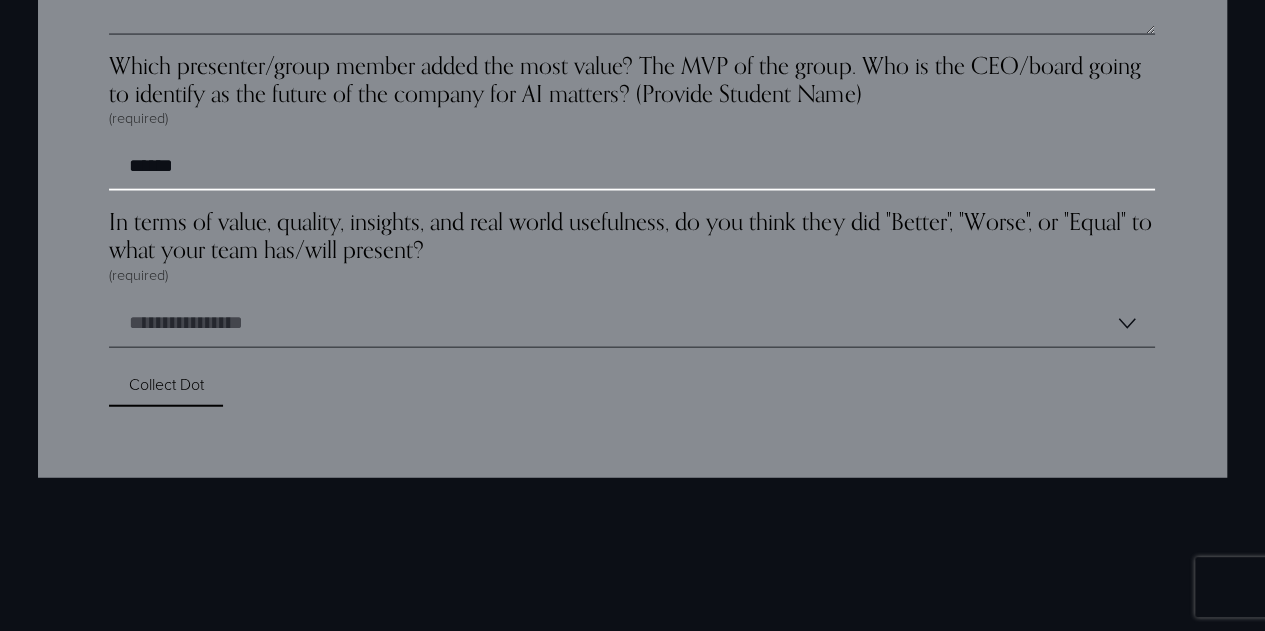 scroll, scrollTop: 6152, scrollLeft: 0, axis: vertical 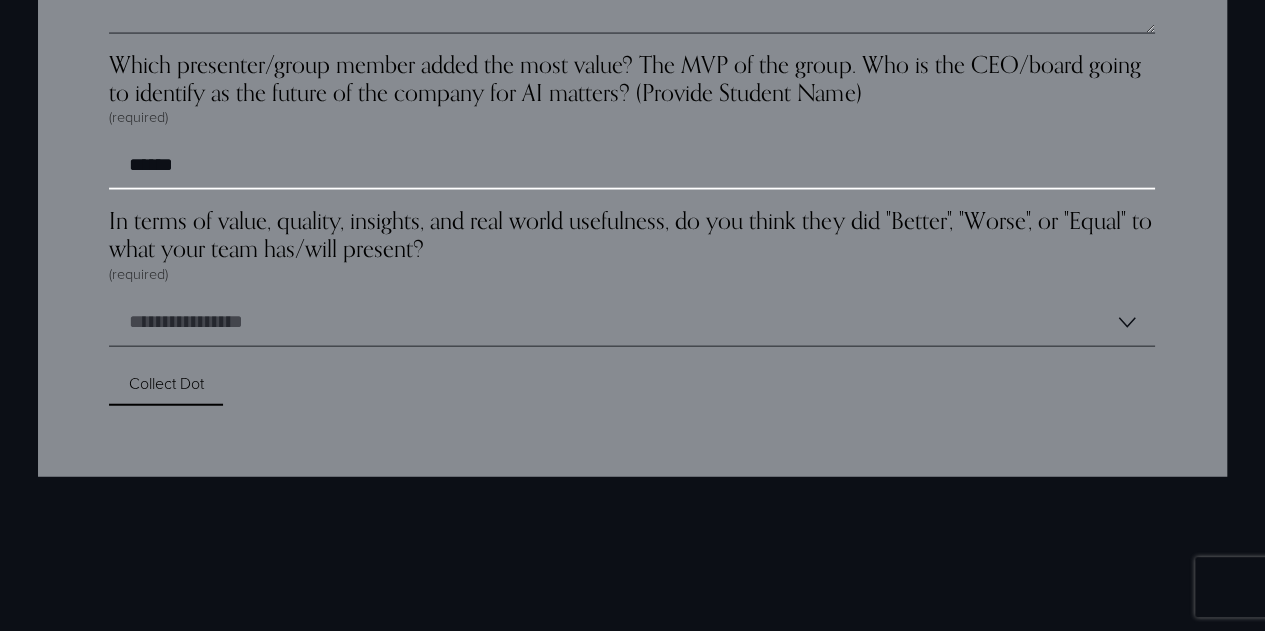 type on "******" 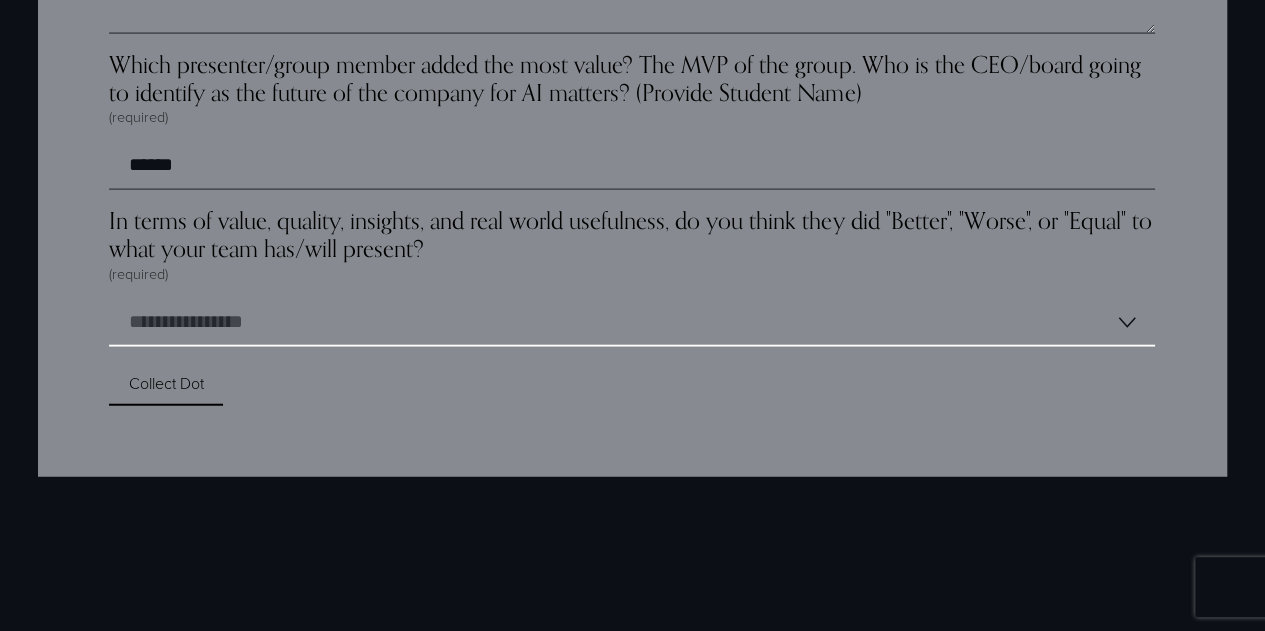 click on "**********" at bounding box center (632, 323) 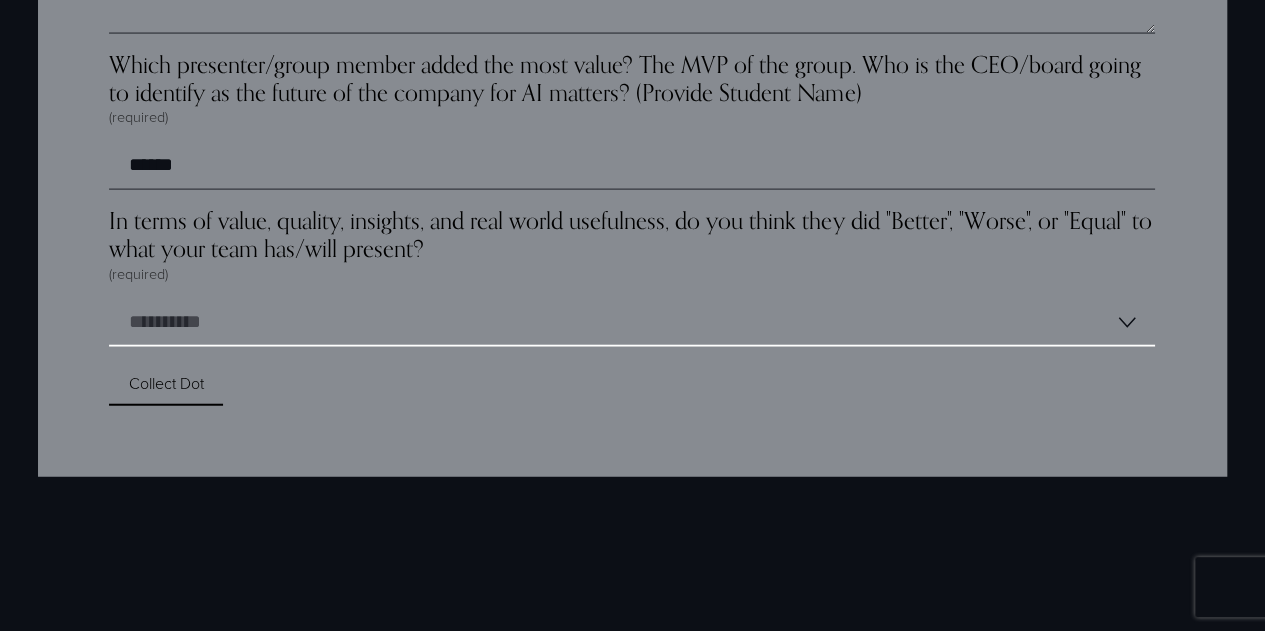 click on "**********" at bounding box center (632, 323) 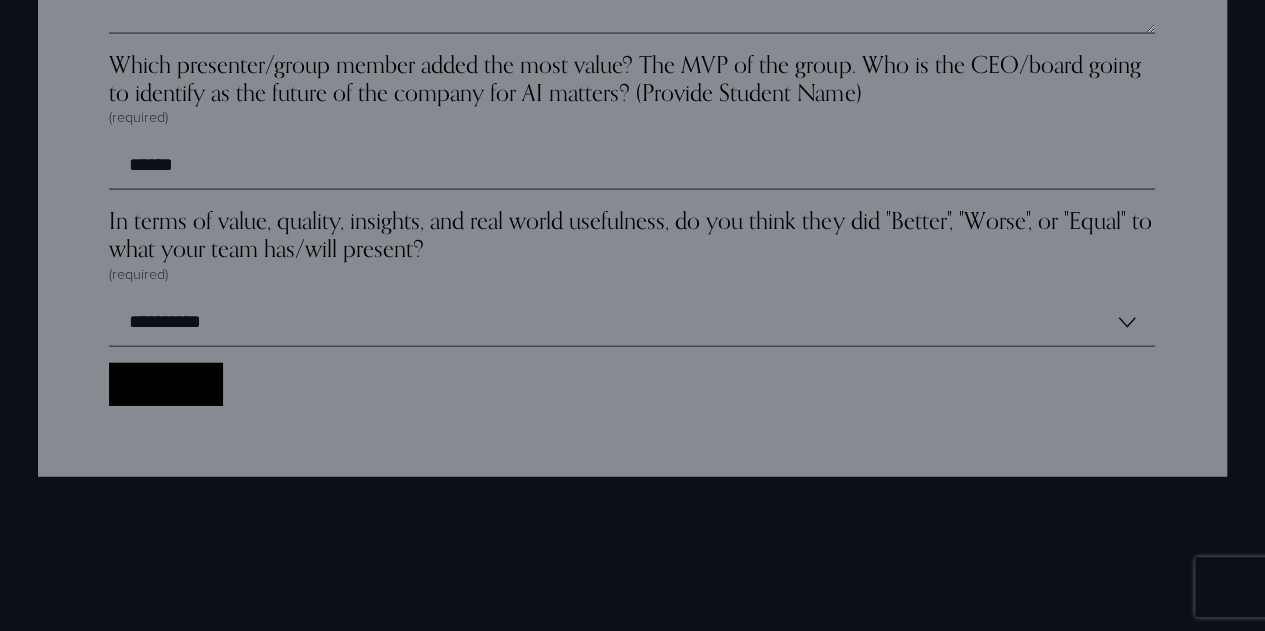 click on "Collect Dot Collect Dot" at bounding box center [165, 384] 